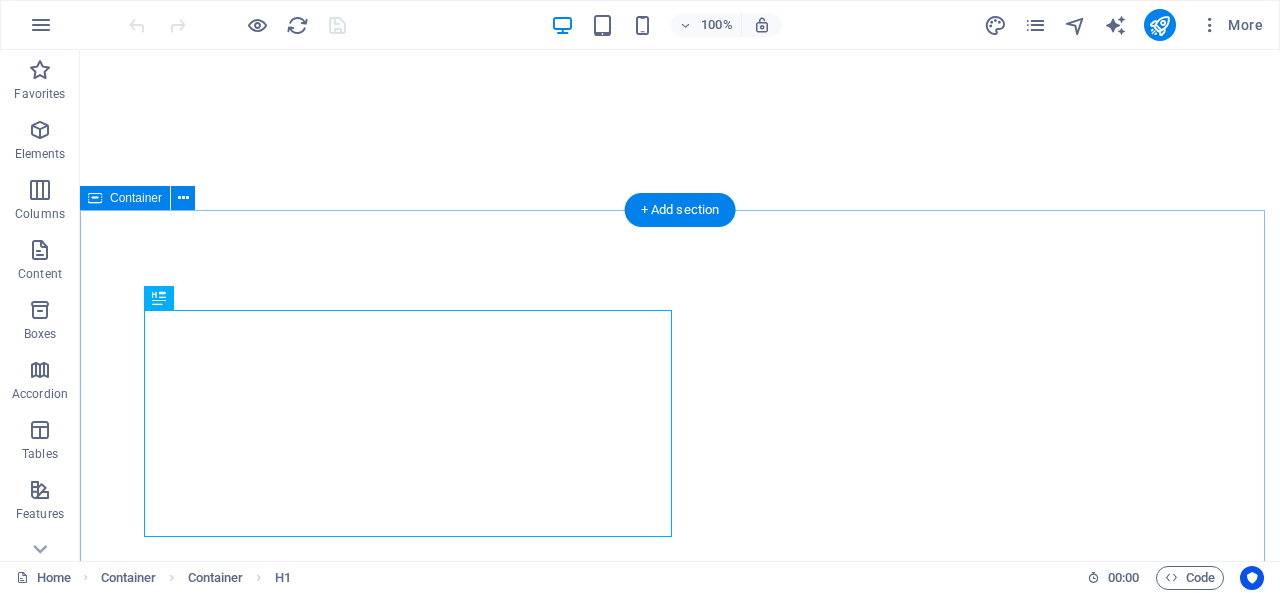 scroll, scrollTop: 0, scrollLeft: 0, axis: both 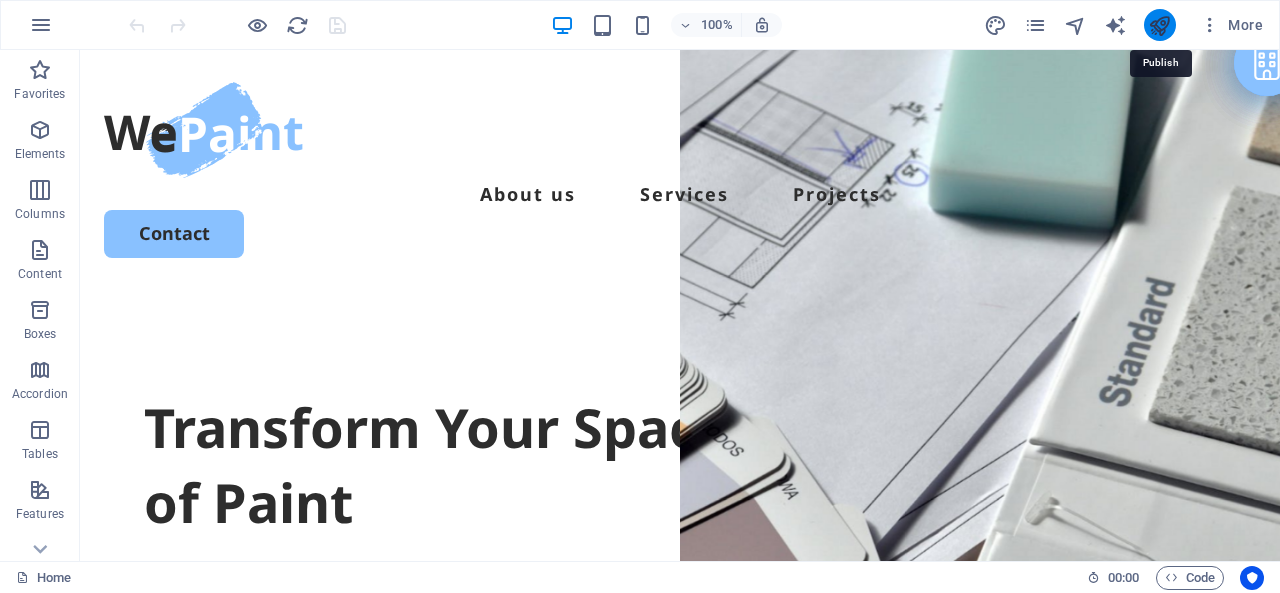 click at bounding box center (1159, 25) 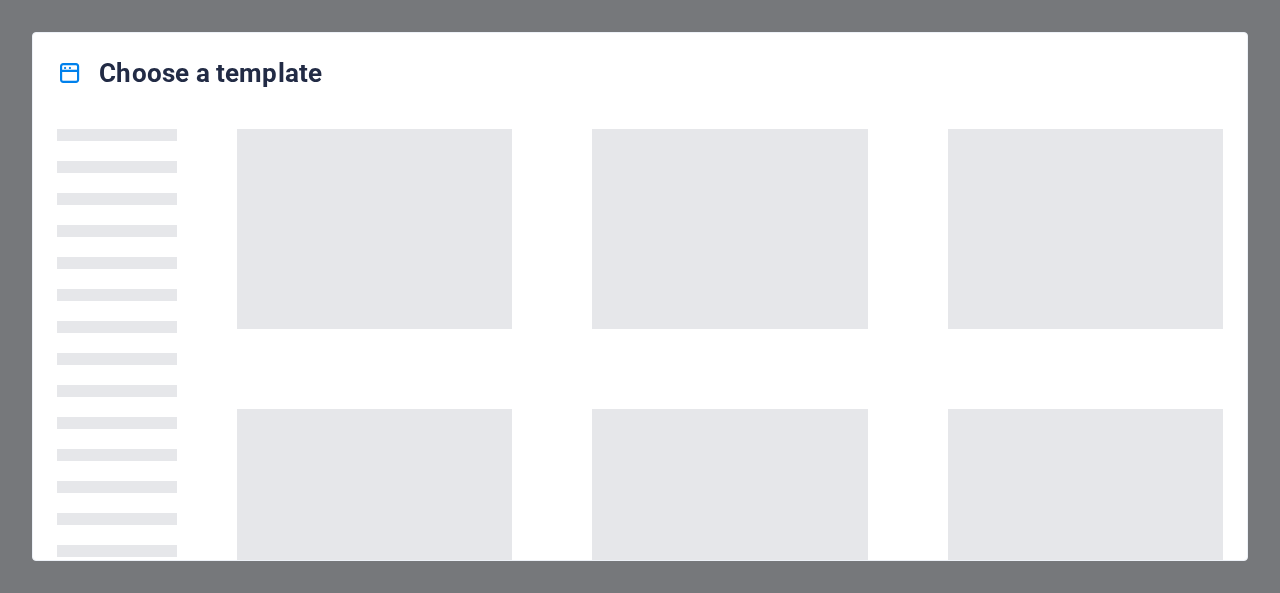 scroll, scrollTop: 0, scrollLeft: 0, axis: both 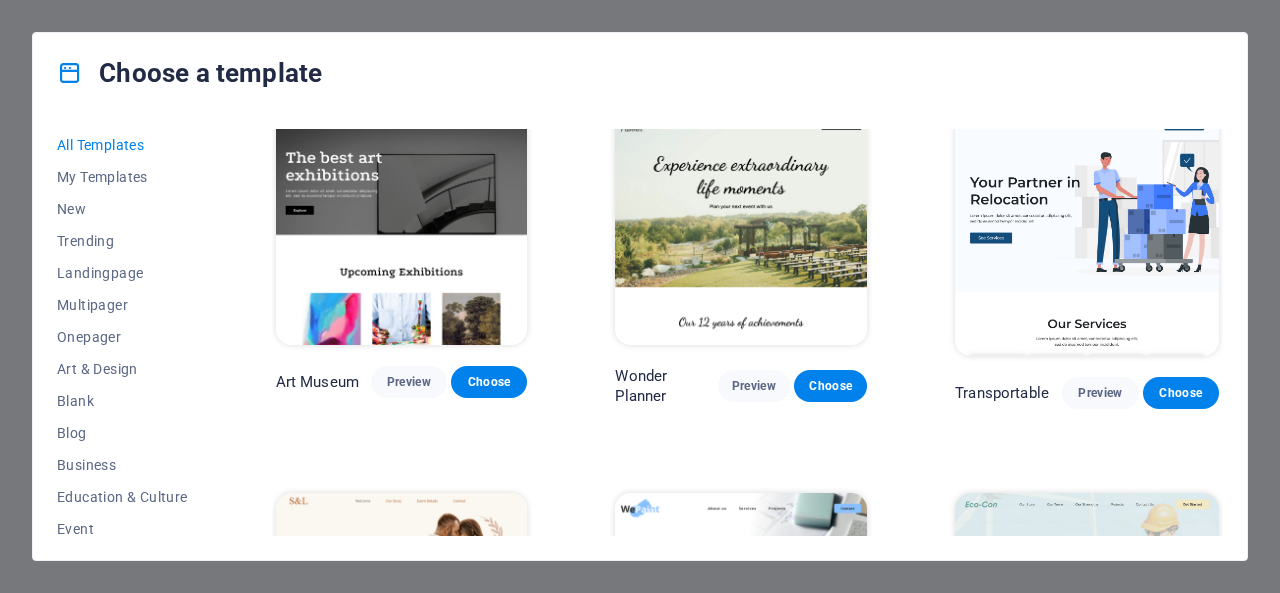 click at bounding box center [1087, 234] 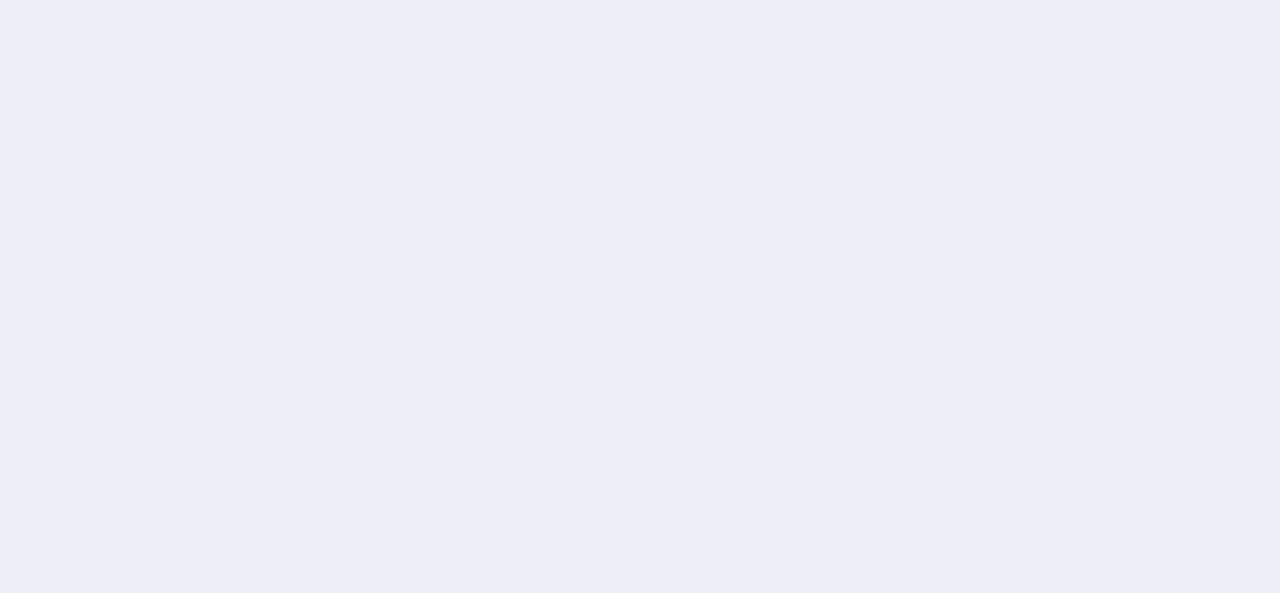 scroll, scrollTop: 0, scrollLeft: 0, axis: both 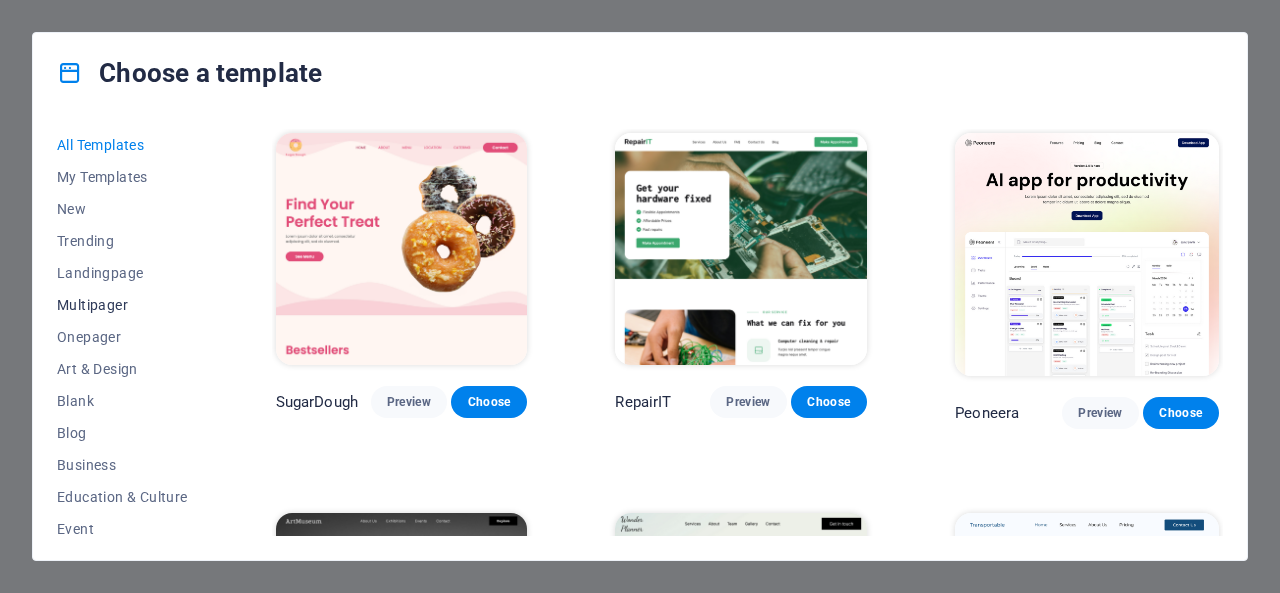click on "Multipager" at bounding box center (122, 305) 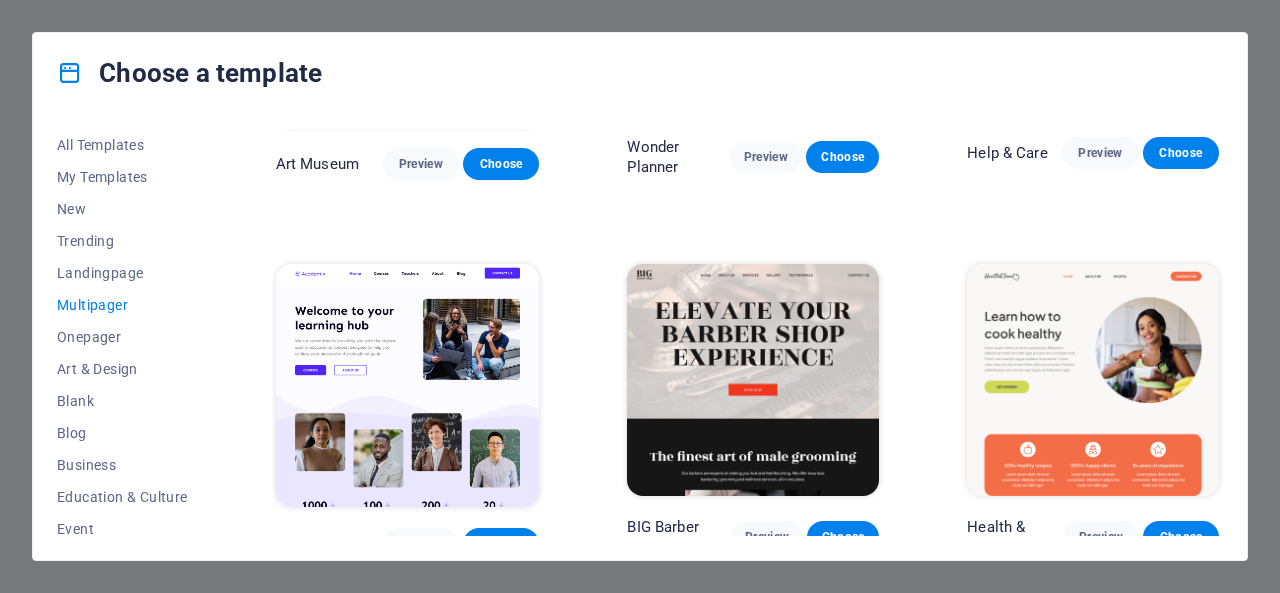 scroll, scrollTop: 700, scrollLeft: 0, axis: vertical 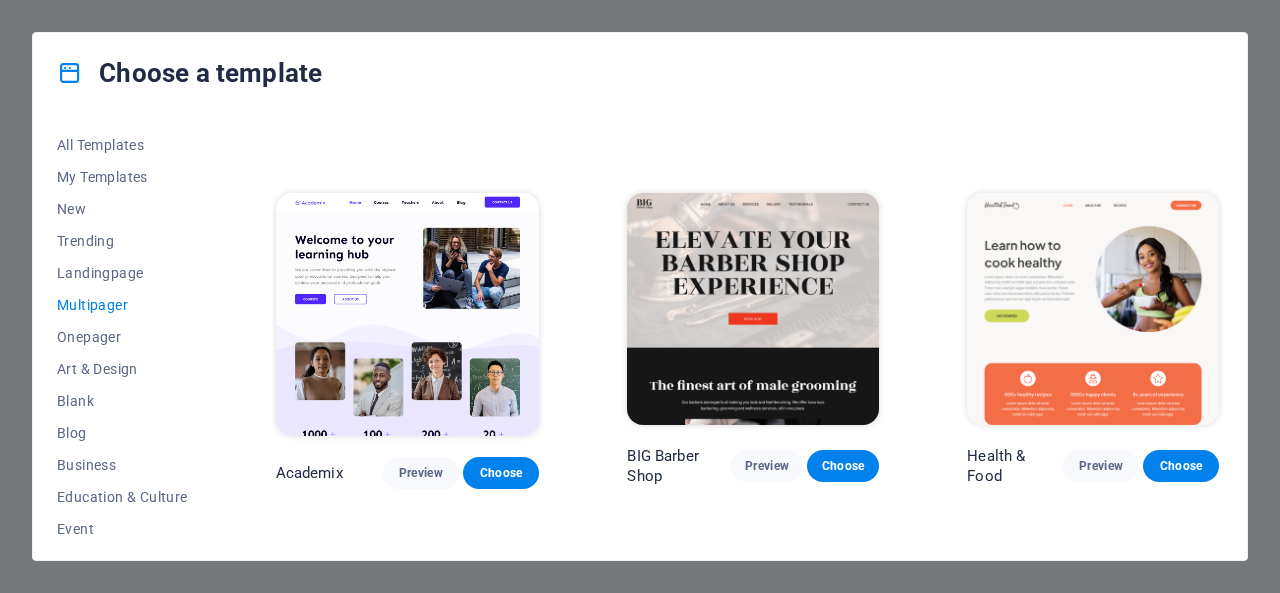 click at bounding box center [408, 314] 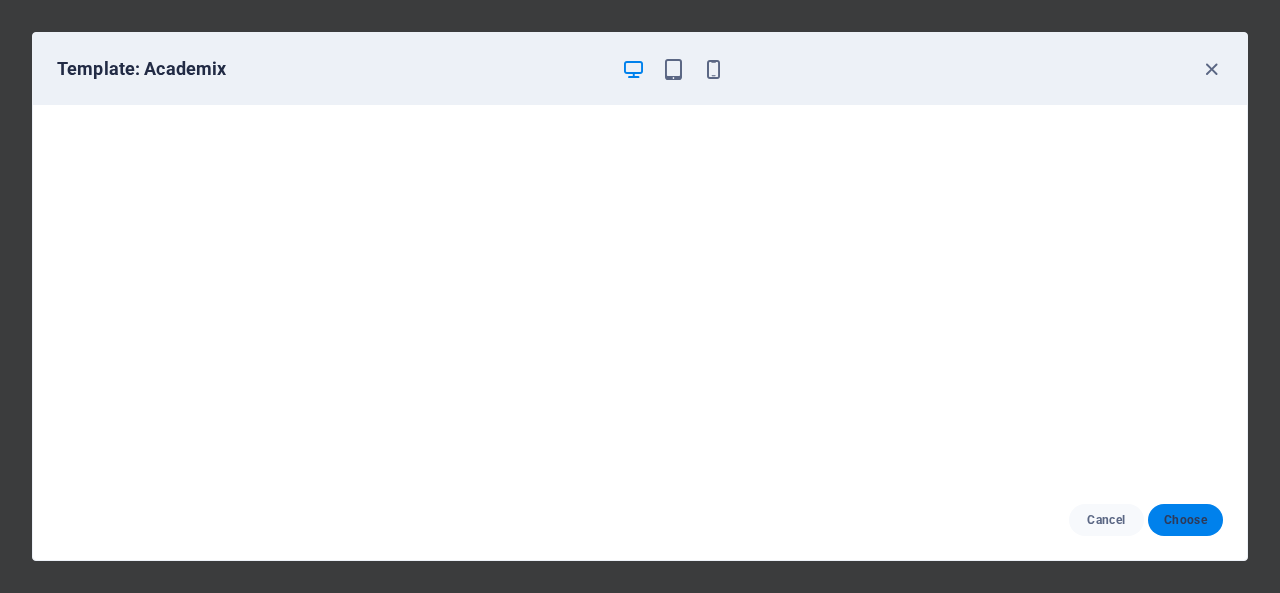 click on "Choose" at bounding box center (1185, 520) 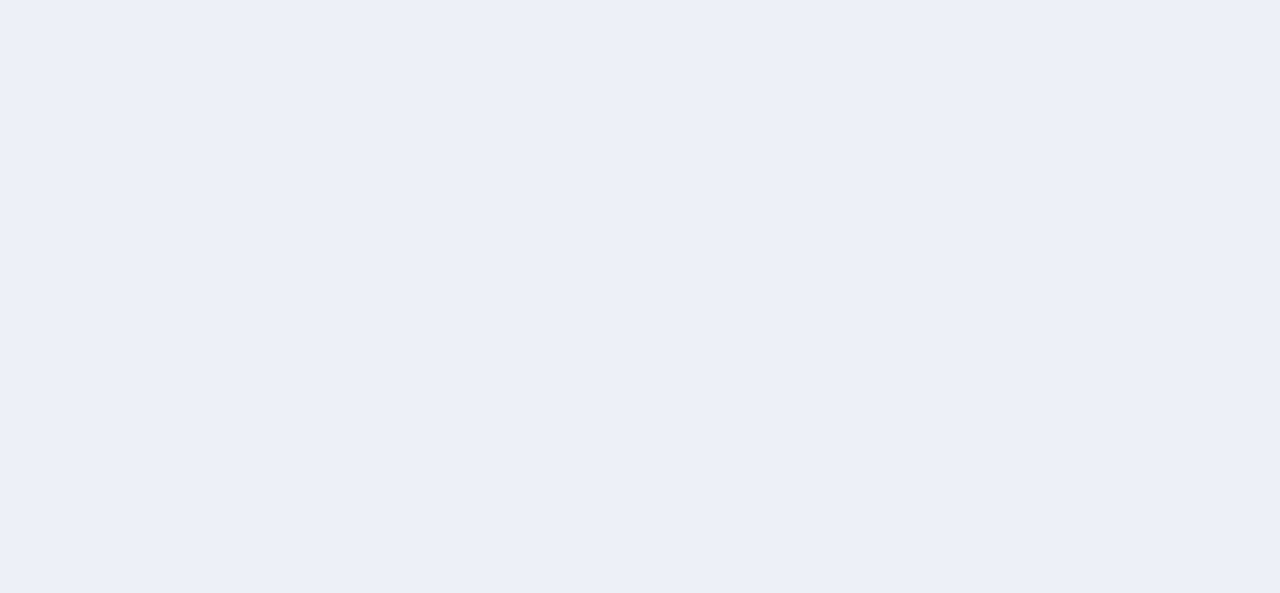 scroll, scrollTop: 0, scrollLeft: 0, axis: both 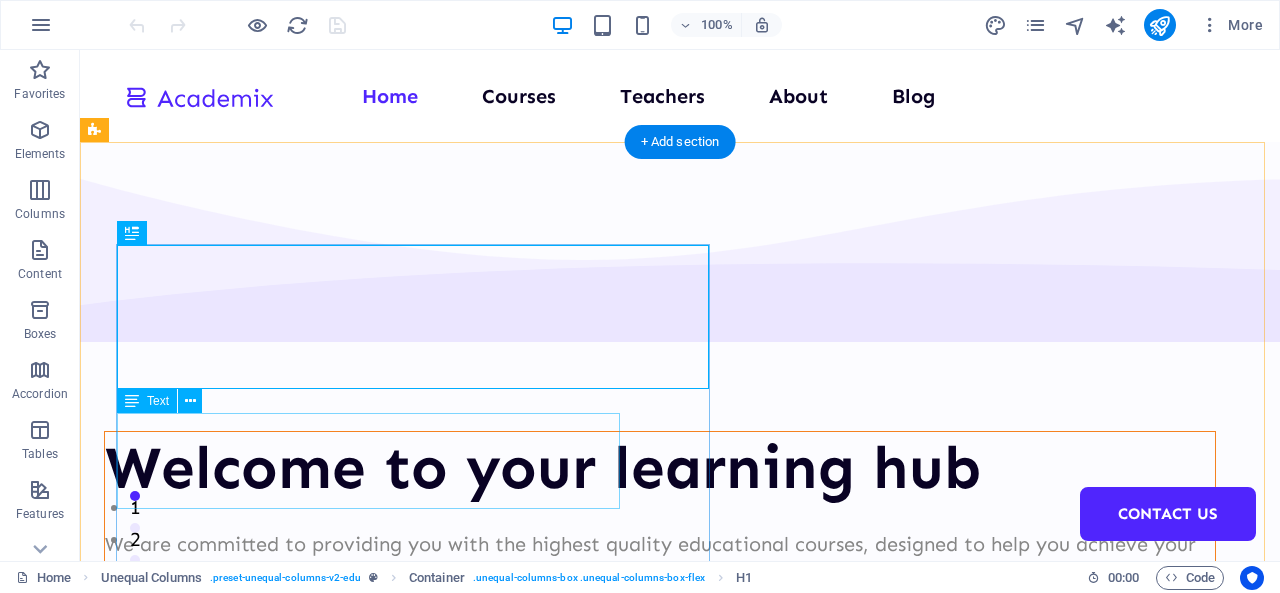 click on "We are committed to providing you with the highest quality educational courses, designed to help you achieve your personal and professional goals." at bounding box center [660, 560] 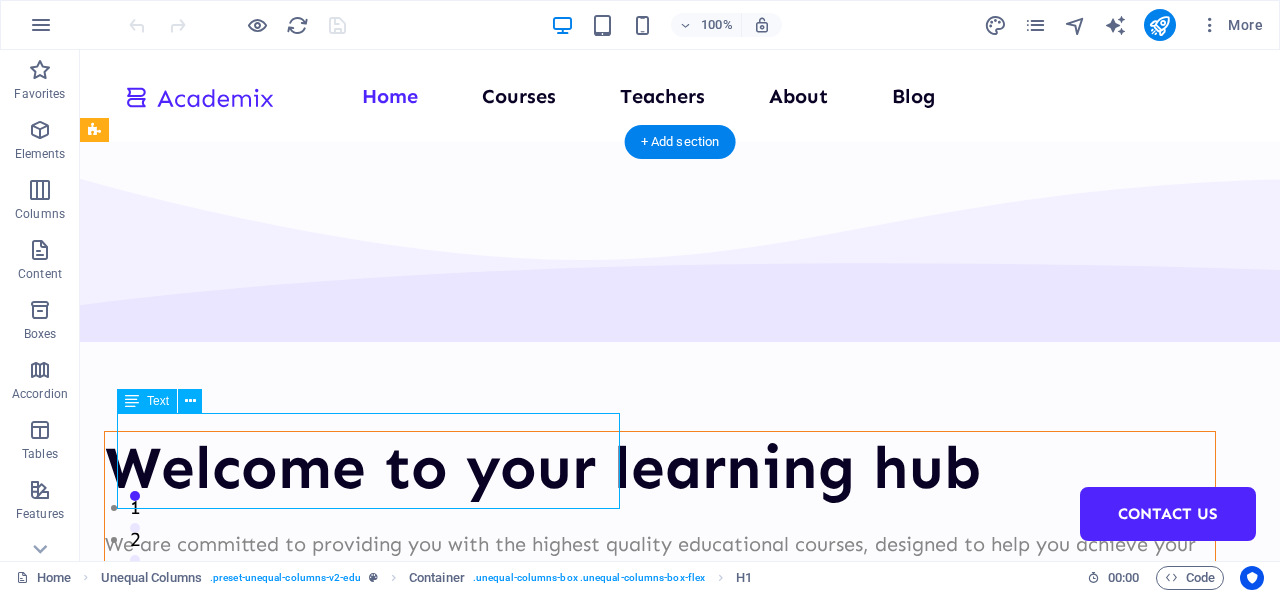 click on "We are committed to providing you with the highest quality educational courses, designed to help you achieve your personal and professional goals." at bounding box center [660, 560] 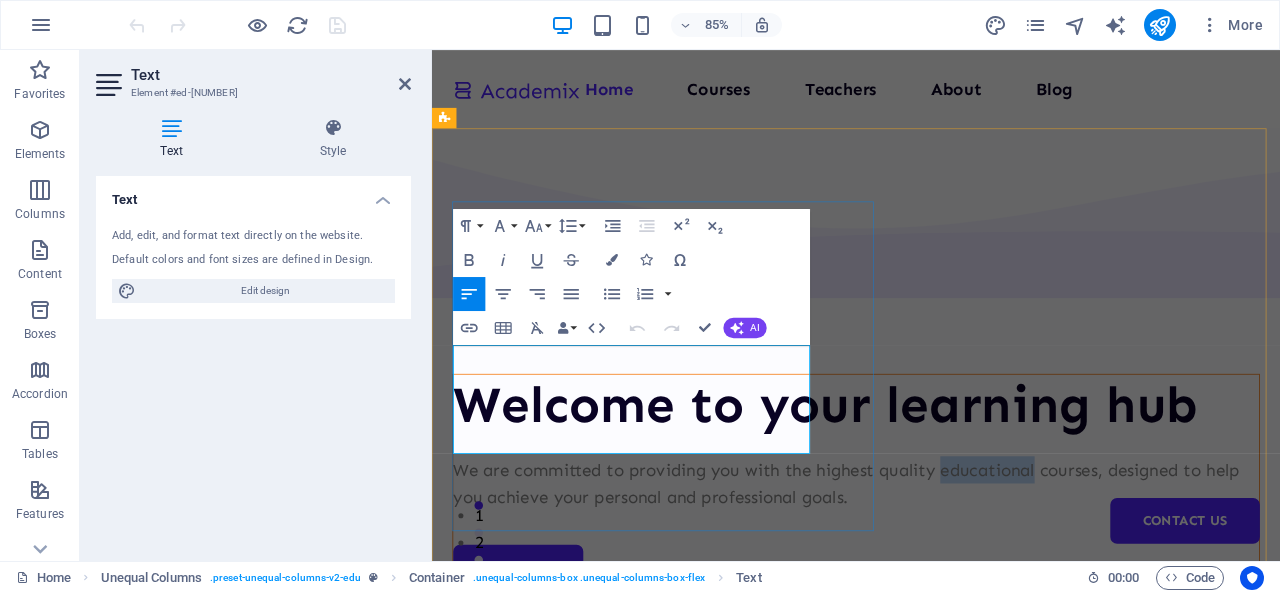 drag, startPoint x: 751, startPoint y: 449, endPoint x: 645, endPoint y: 453, distance: 106.07545 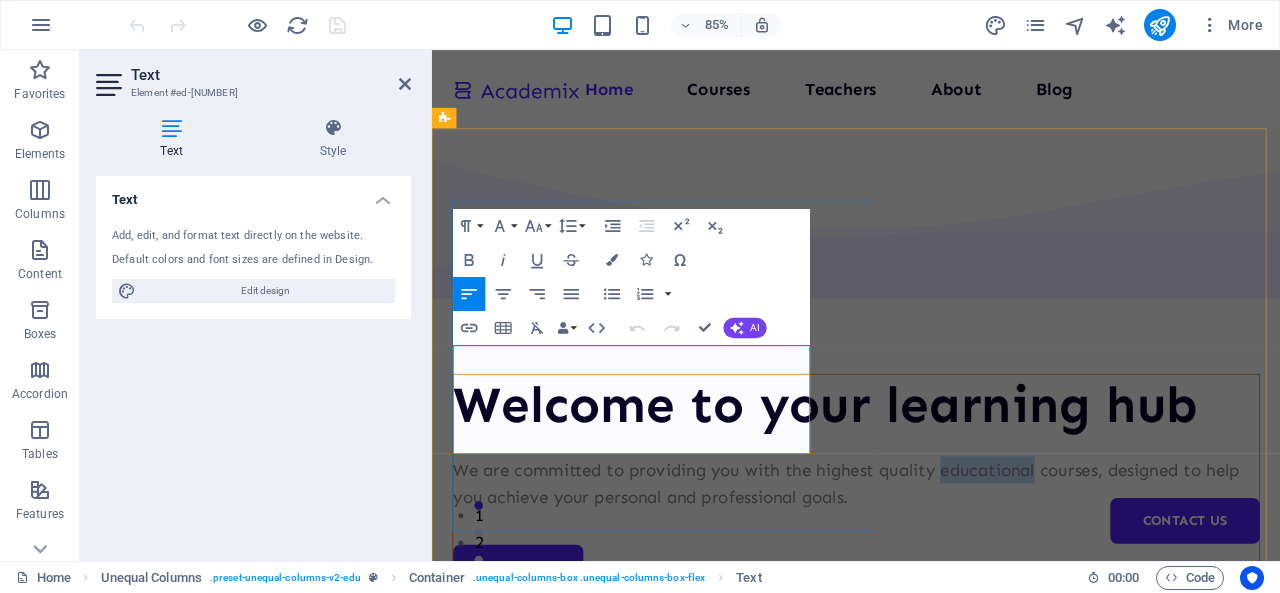 click on "We are committed to providing you with the highest quality educational courses, designed to help you achieve your personal and professional goals." at bounding box center [931, 560] 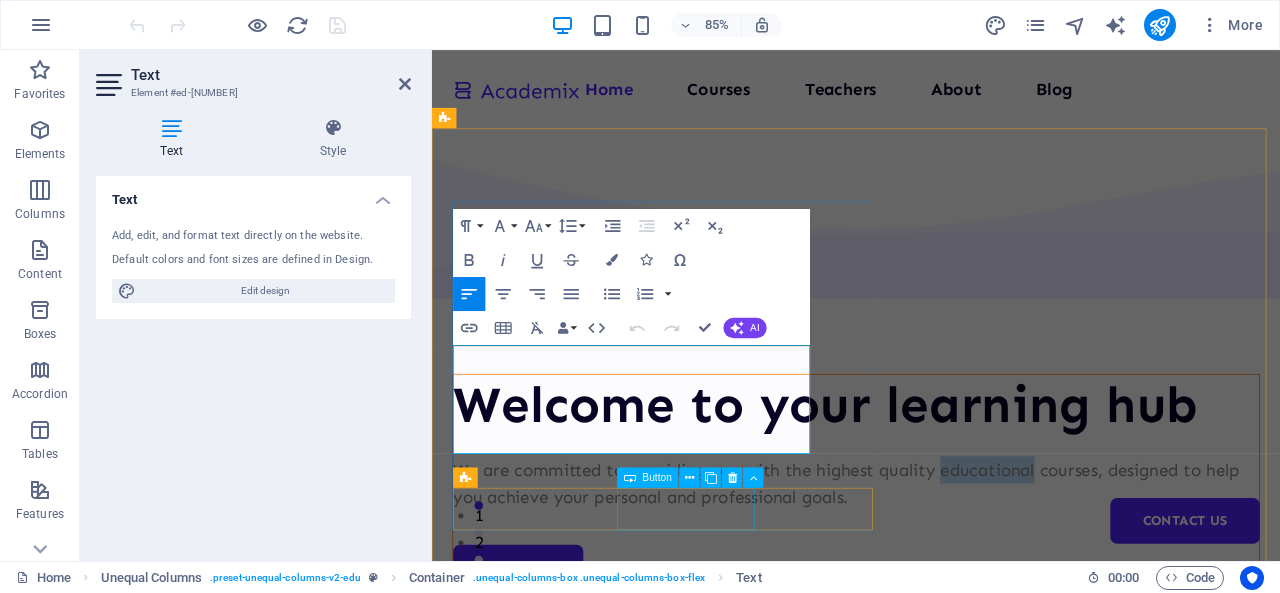 type 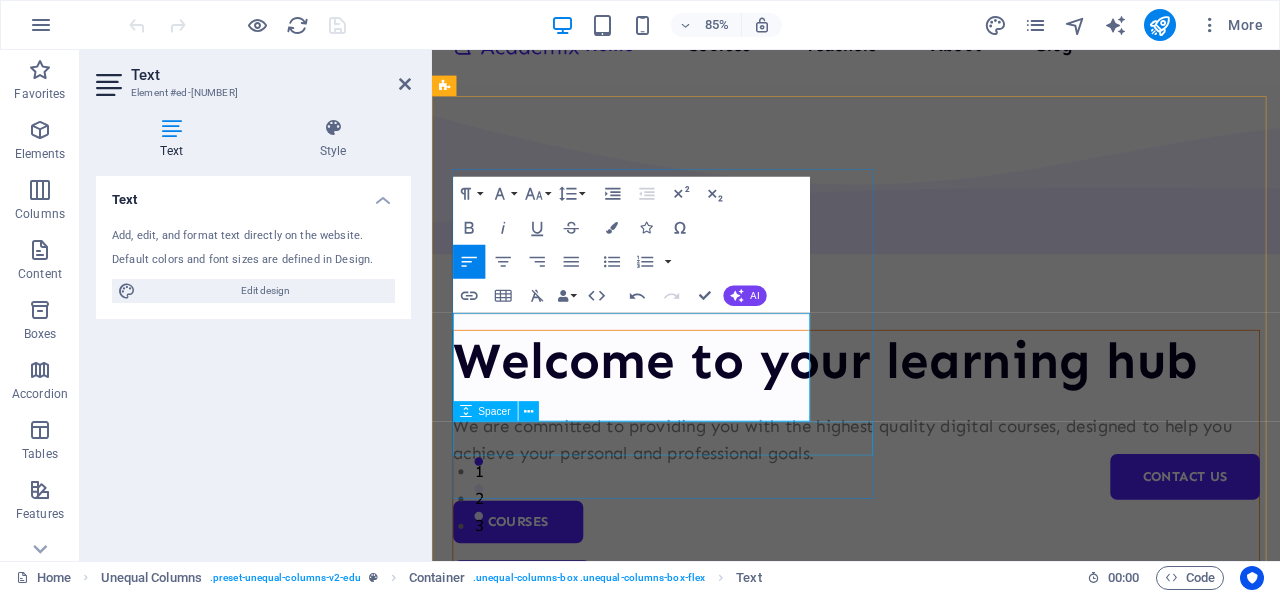scroll, scrollTop: 0, scrollLeft: 0, axis: both 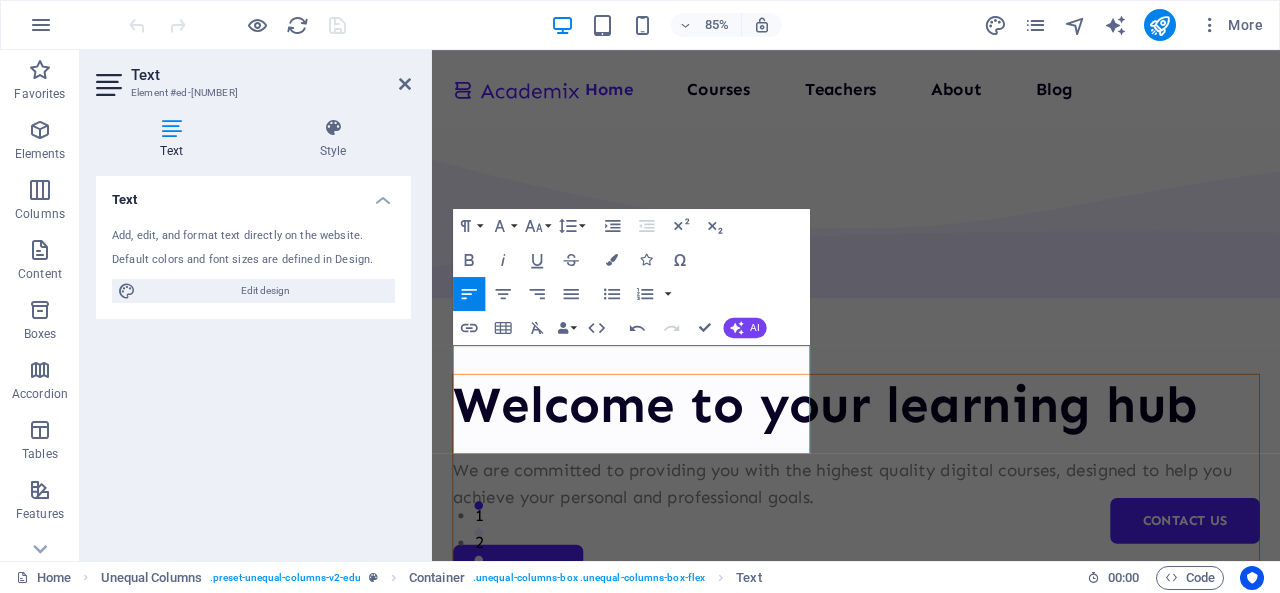 drag, startPoint x: 227, startPoint y: 398, endPoint x: 254, endPoint y: 400, distance: 27.073973 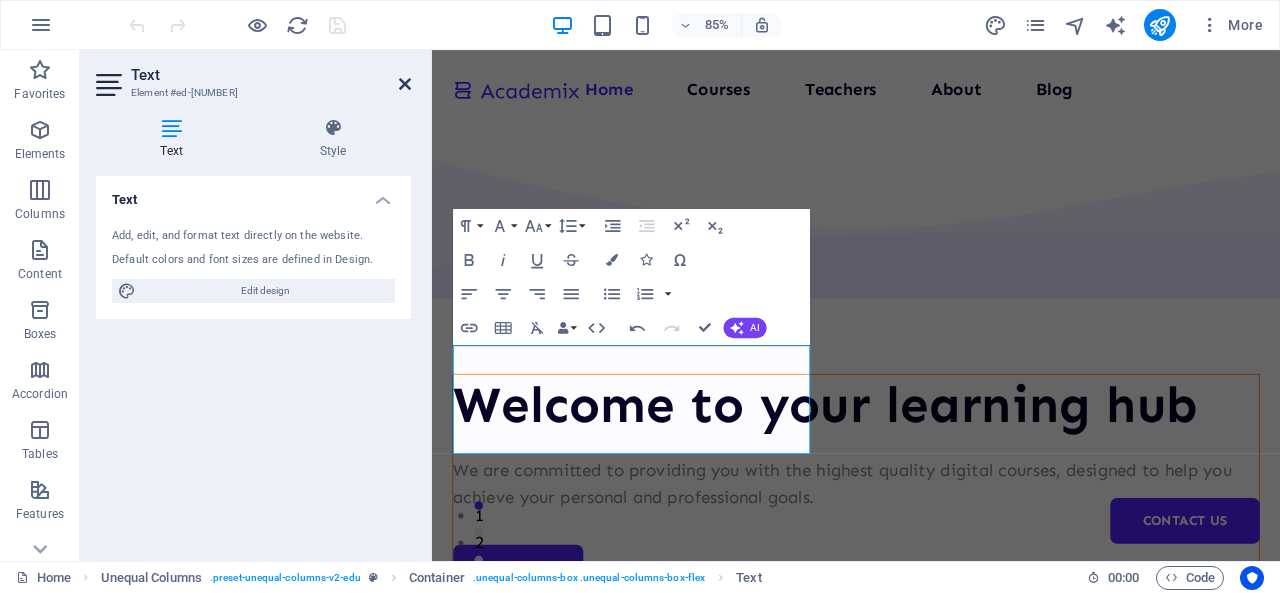 click at bounding box center [405, 84] 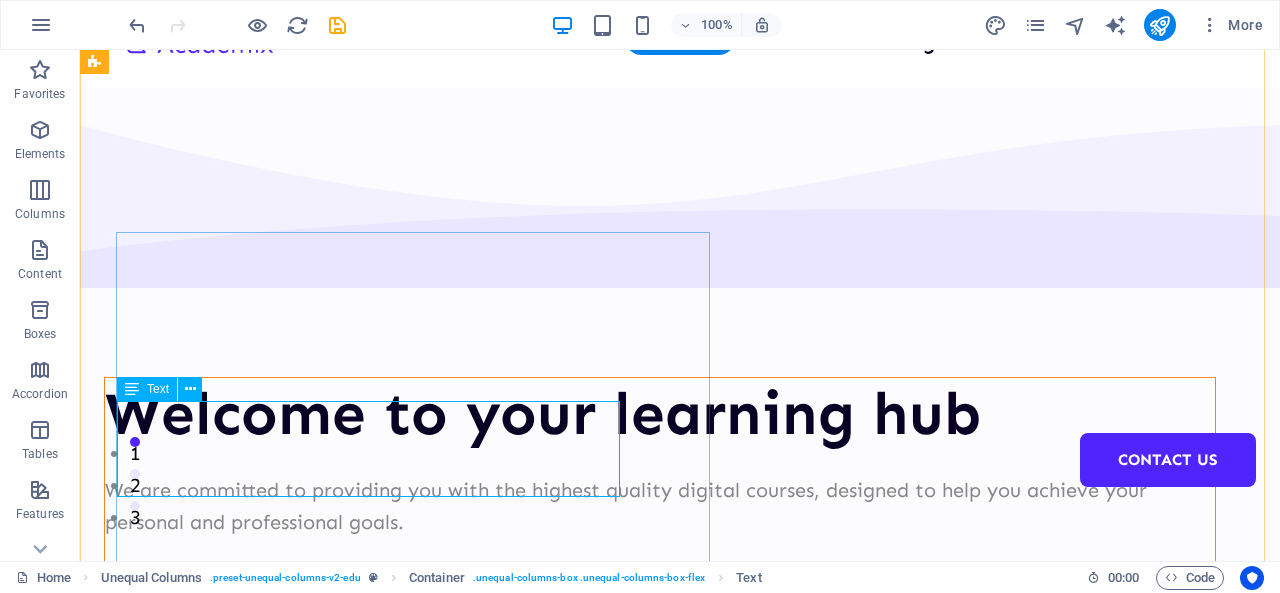 scroll, scrollTop: 0, scrollLeft: 0, axis: both 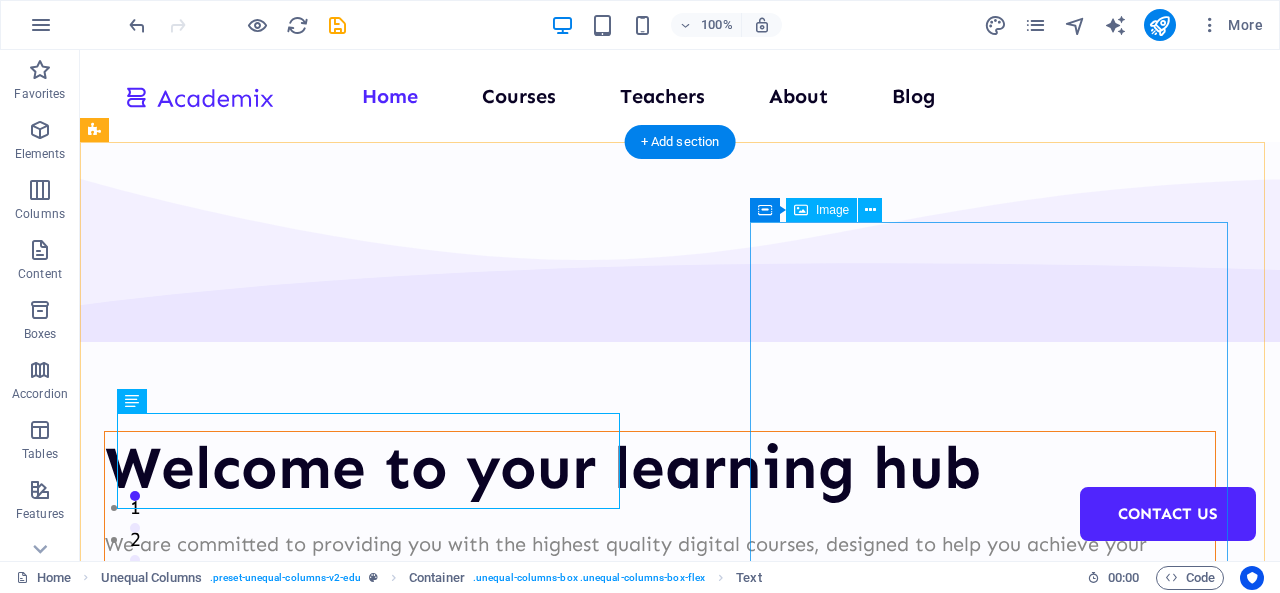 click at bounding box center (660, 973) 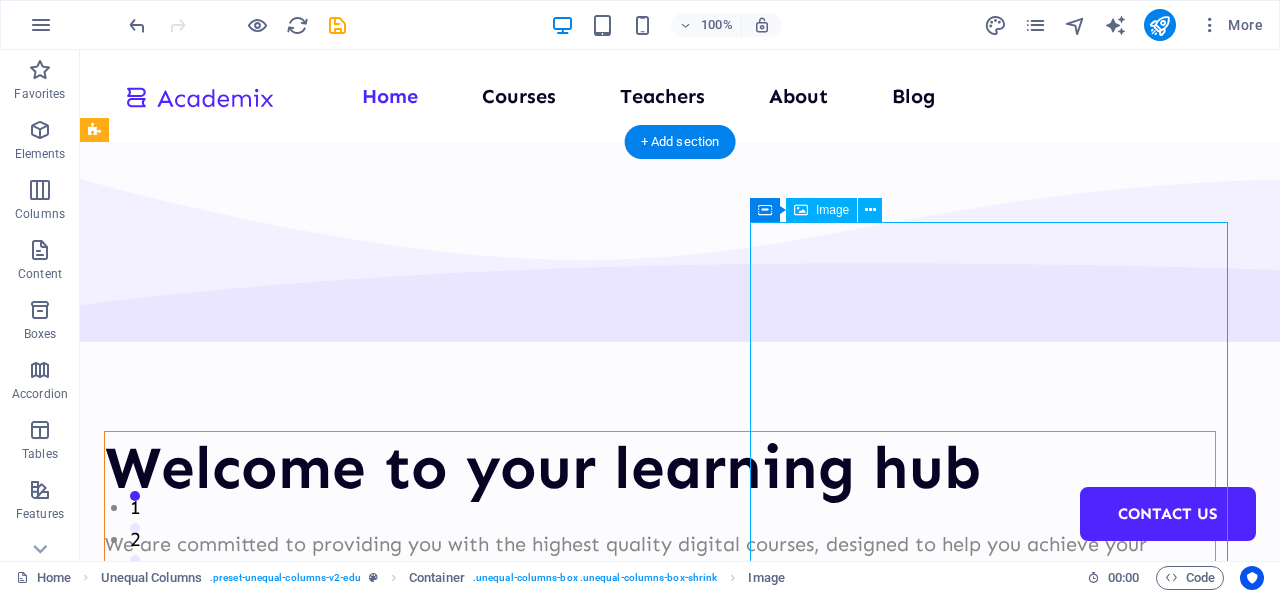 click at bounding box center (660, 973) 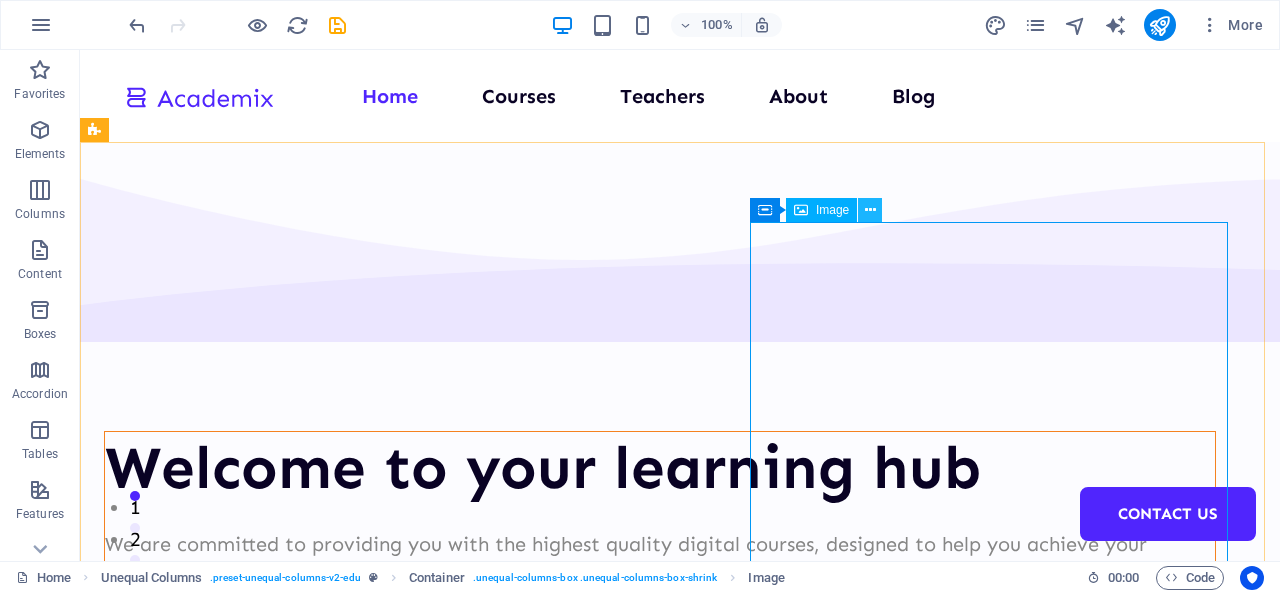 click at bounding box center [870, 210] 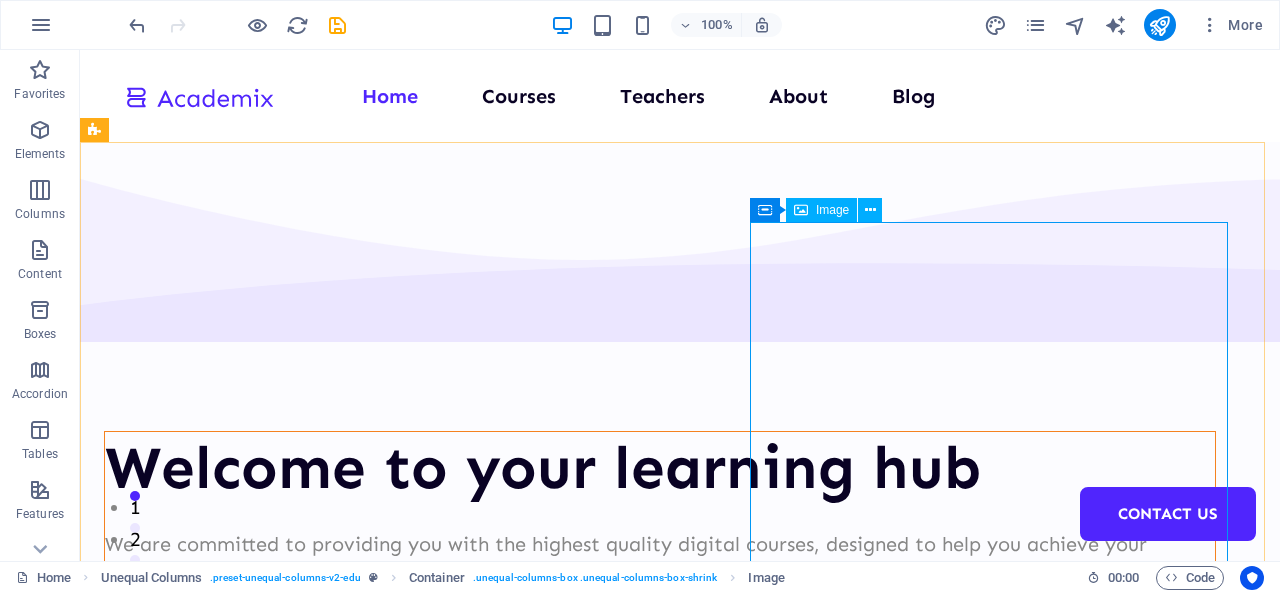 click on "Image" at bounding box center (832, 210) 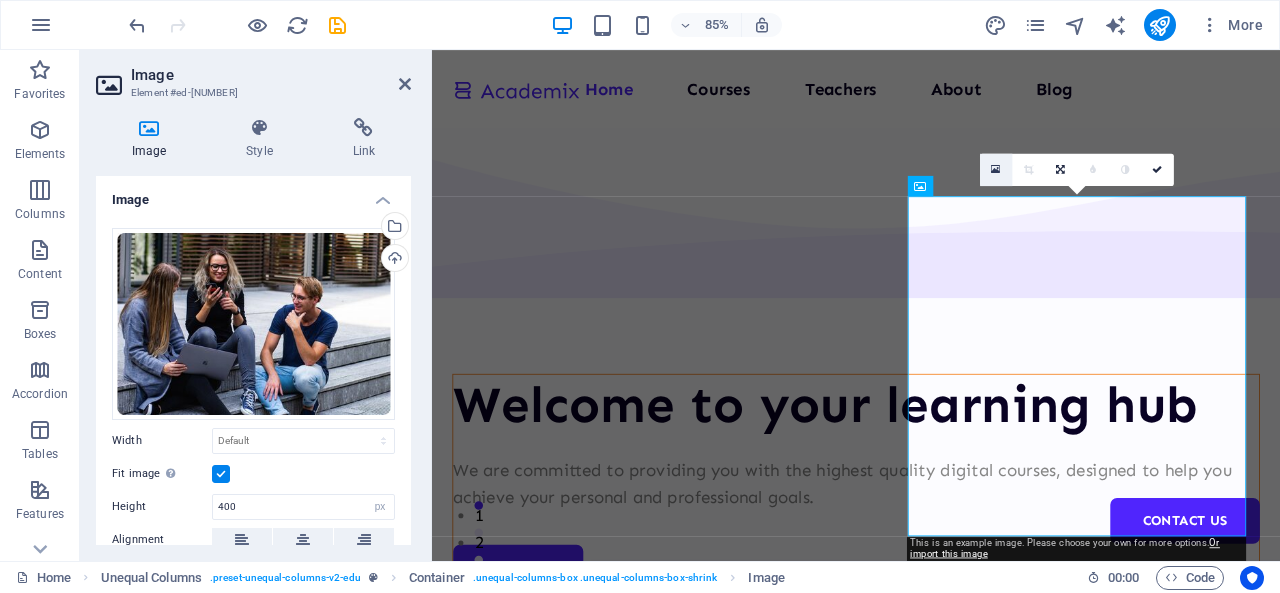 click at bounding box center [996, 170] 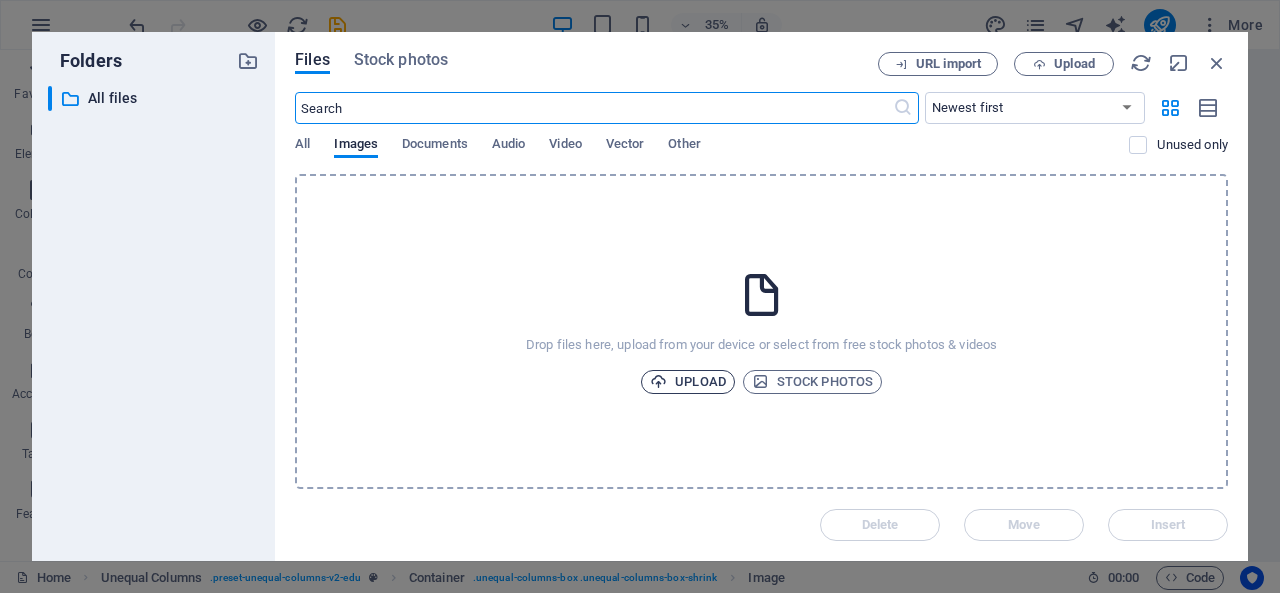 click on "Upload" at bounding box center (688, 382) 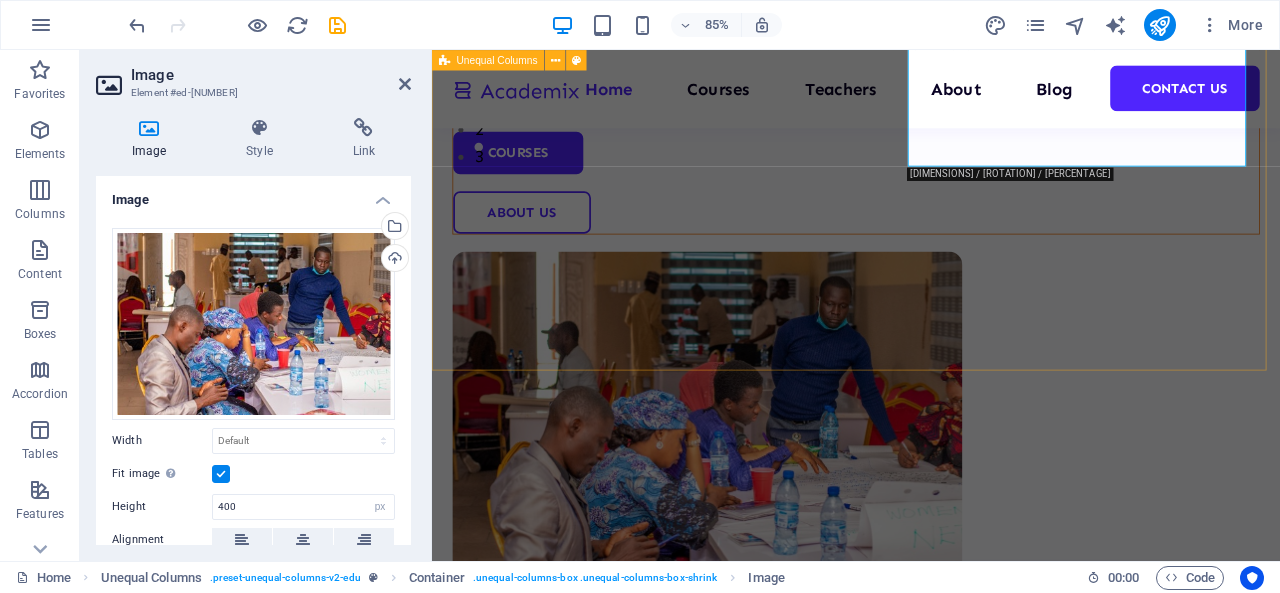 scroll, scrollTop: 500, scrollLeft: 0, axis: vertical 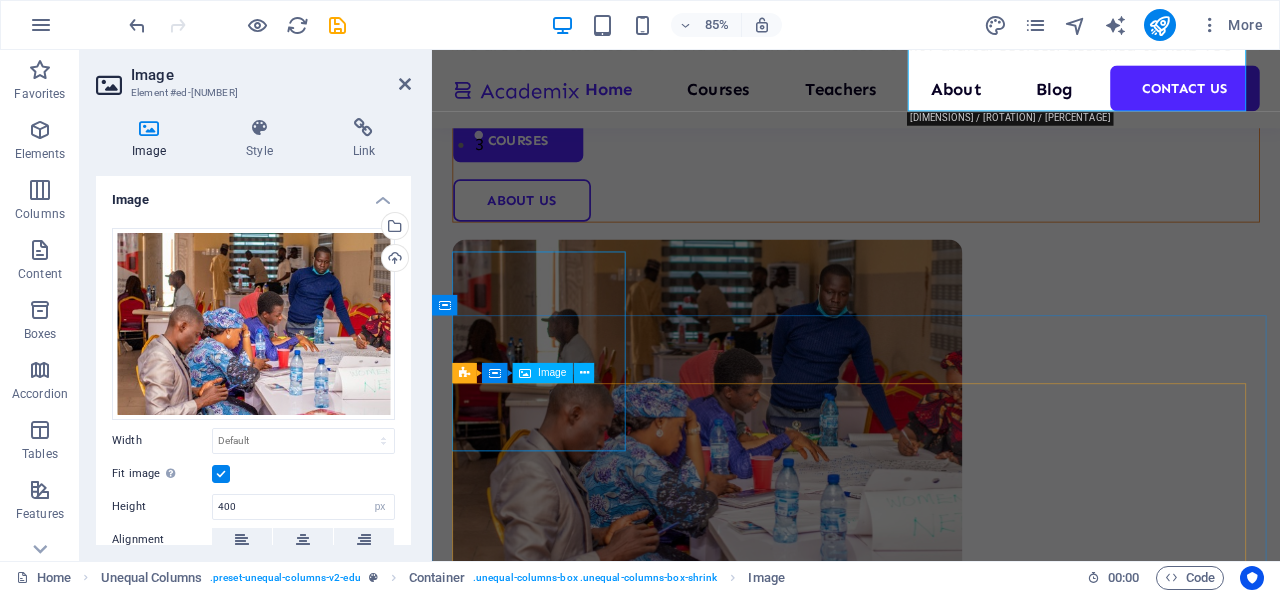 click at bounding box center [931, 989] 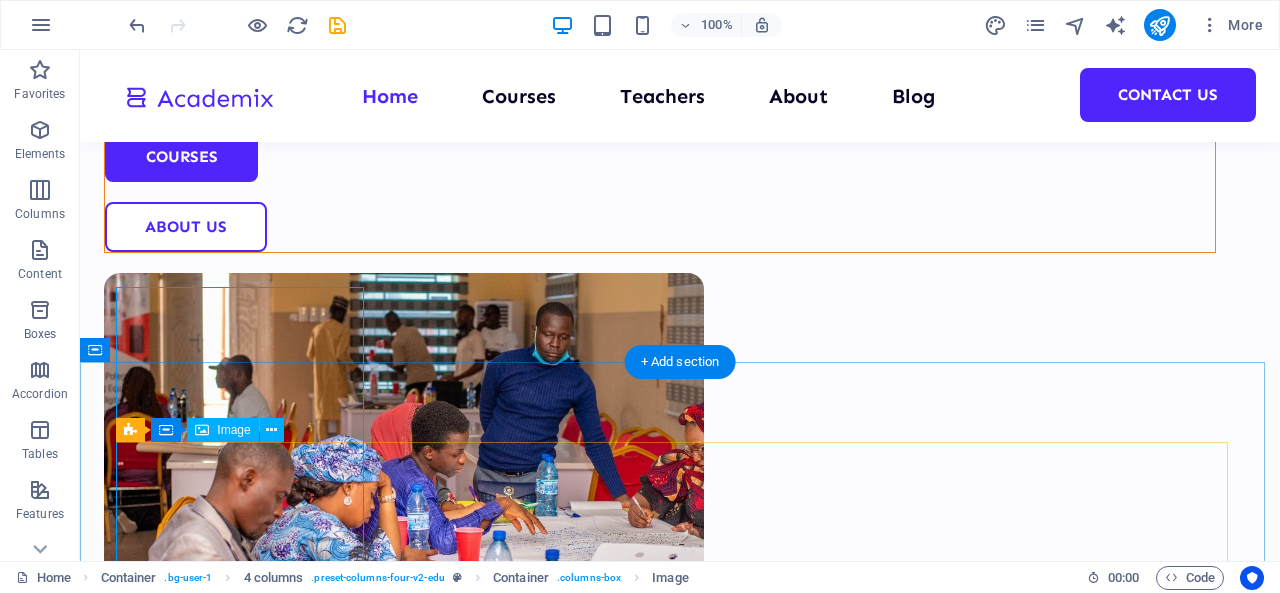 click at bounding box center [680, 1013] 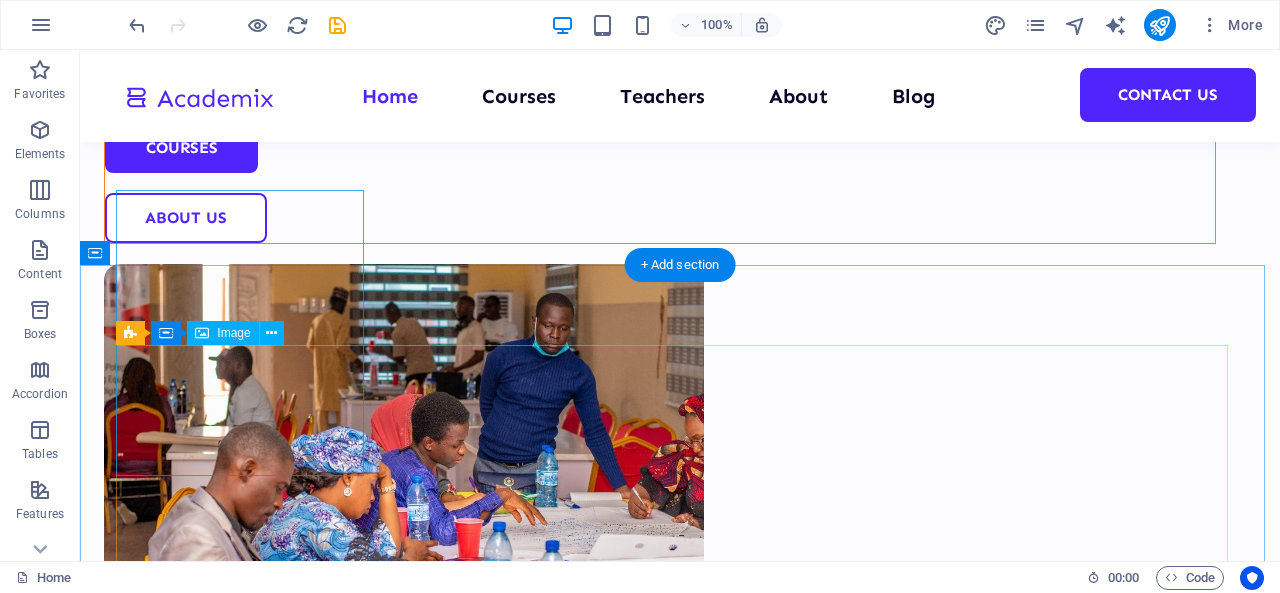 scroll, scrollTop: 600, scrollLeft: 0, axis: vertical 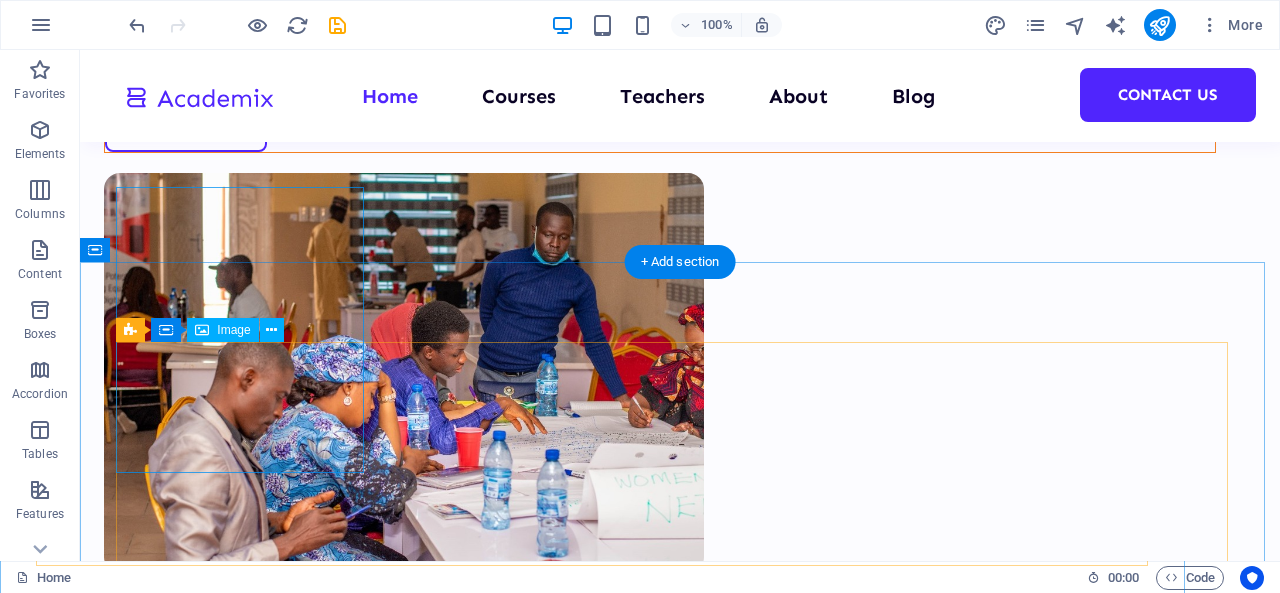 click at bounding box center [680, 913] 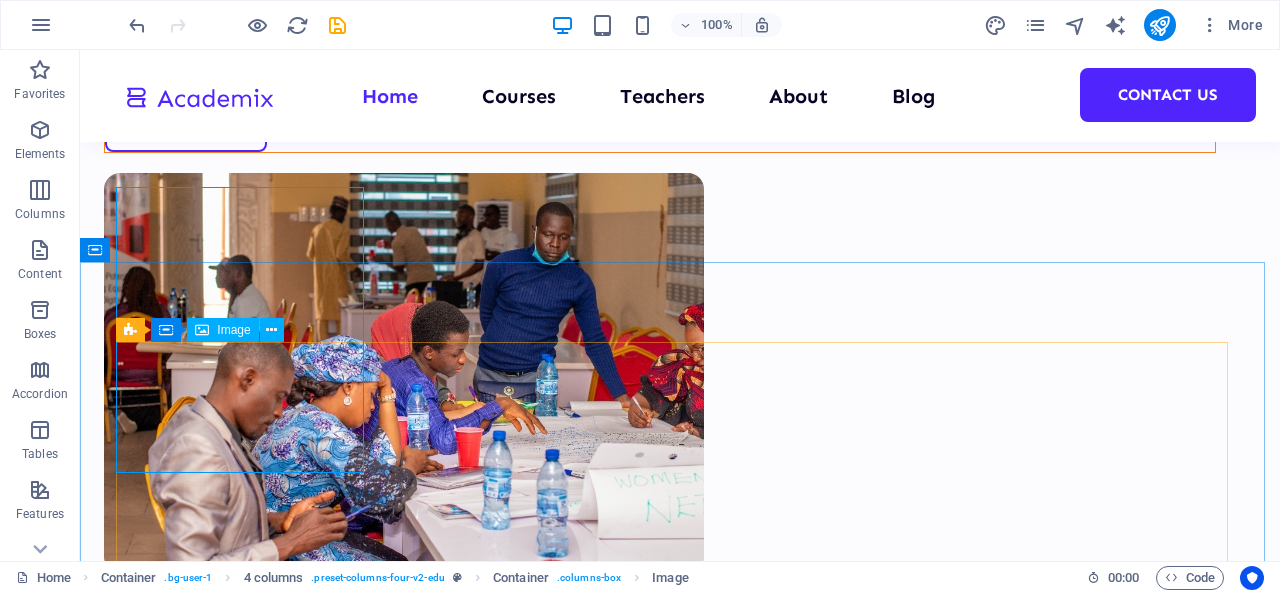click on "Image" at bounding box center [233, 330] 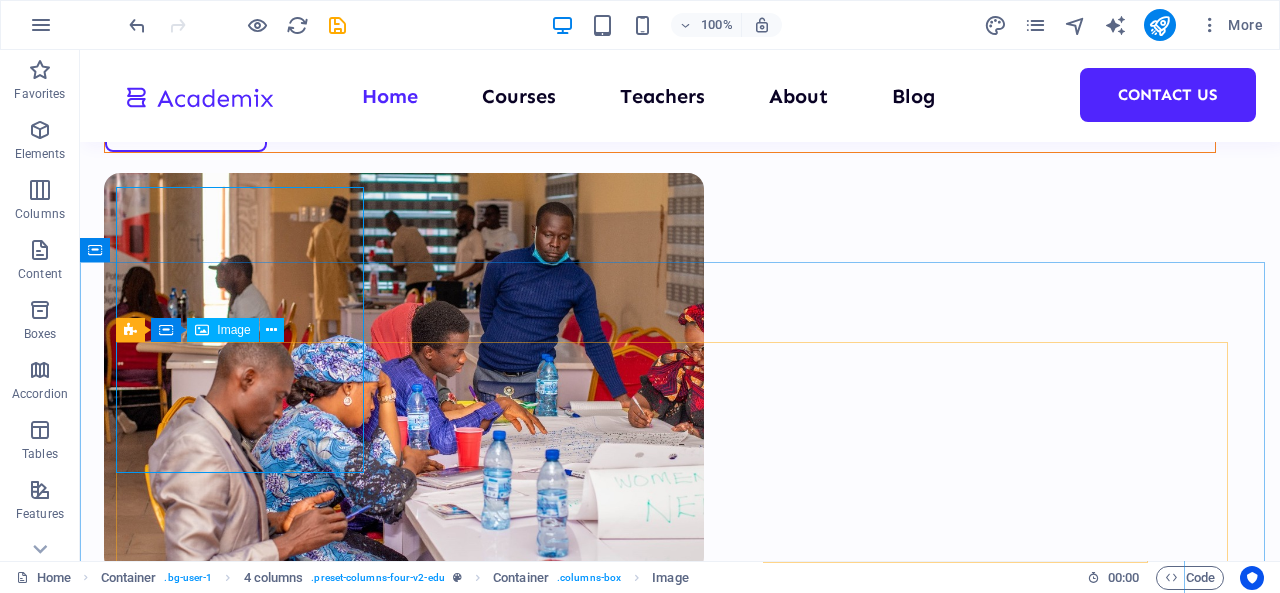 click on "Image" at bounding box center [233, 330] 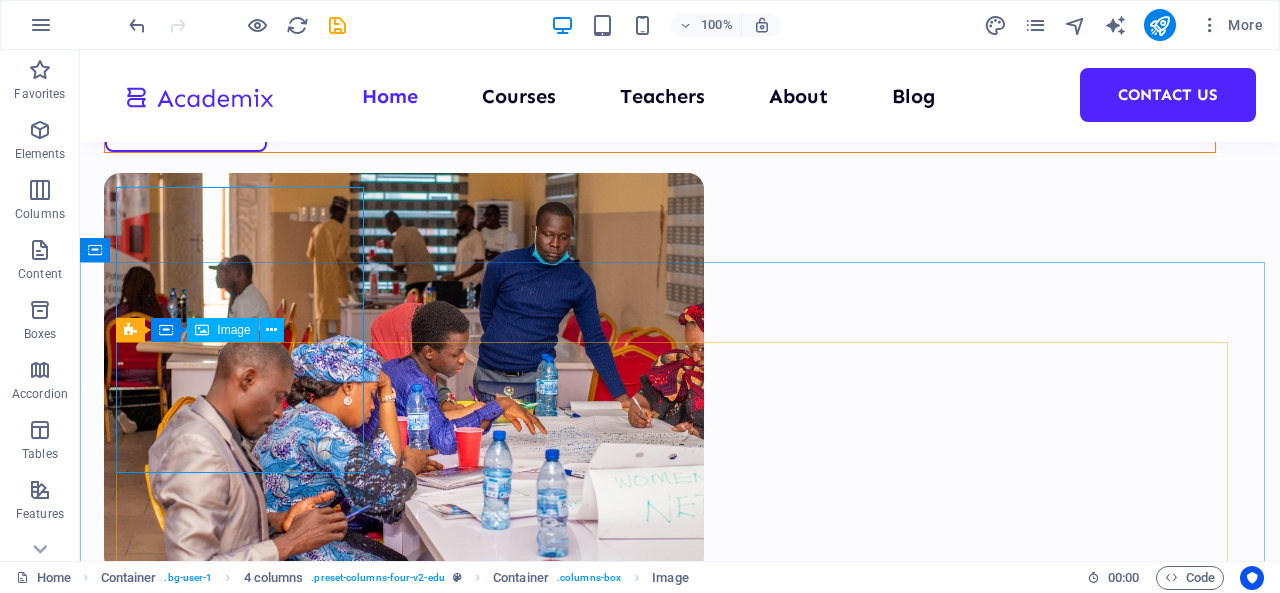 click at bounding box center [202, 330] 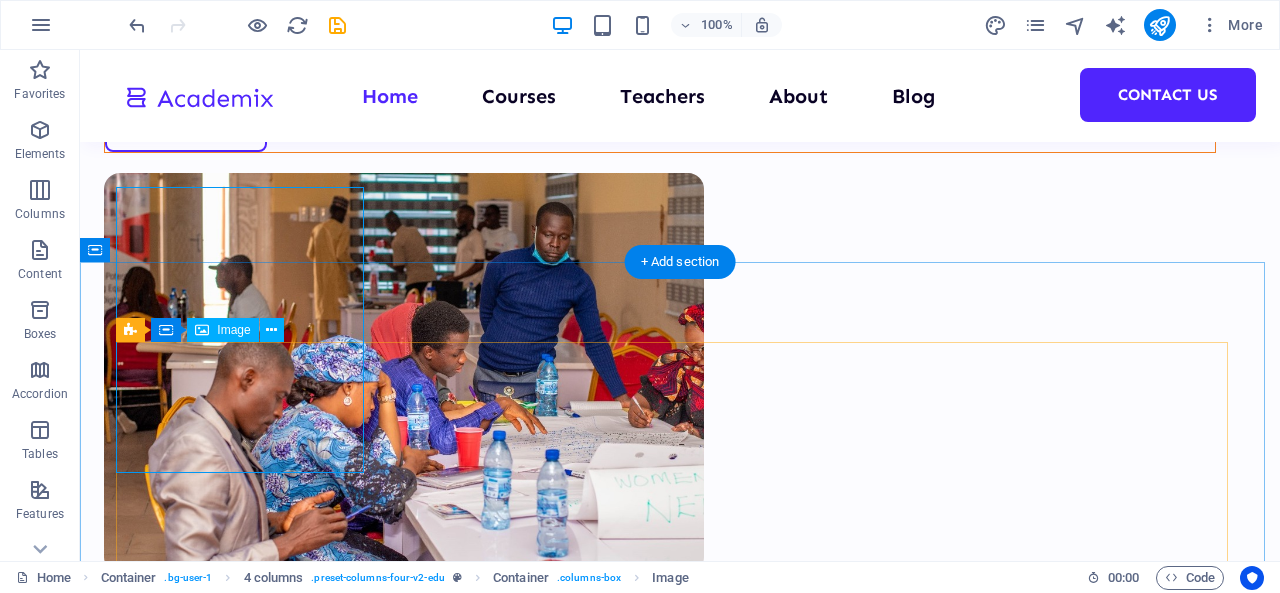 click at bounding box center [680, 913] 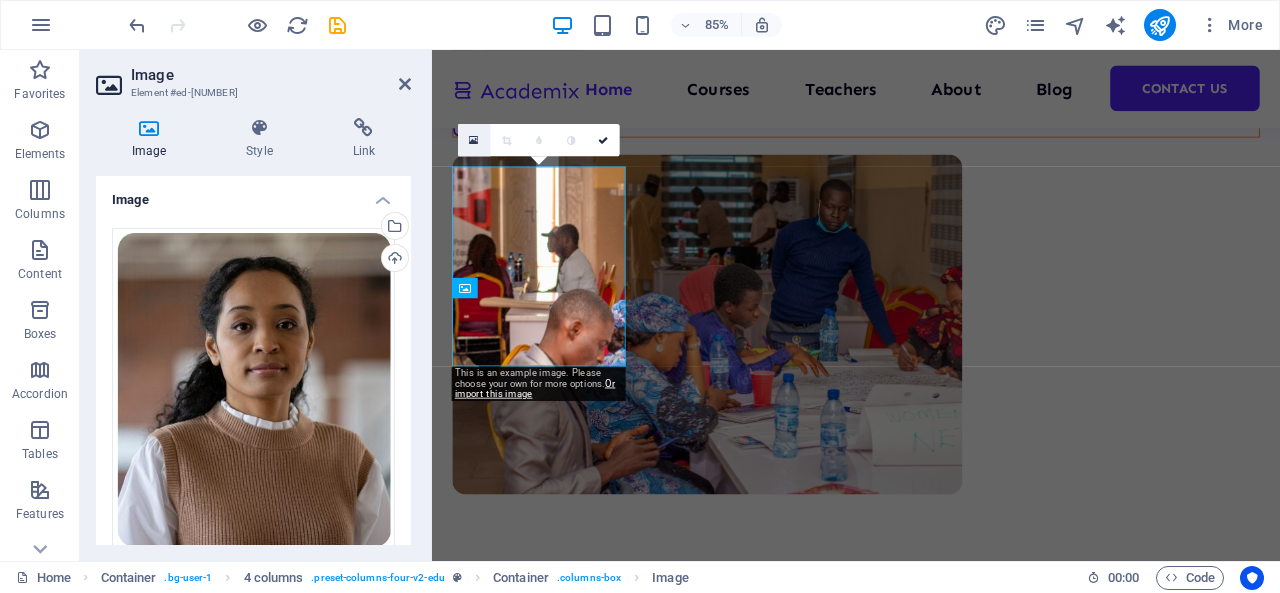 click at bounding box center (474, 140) 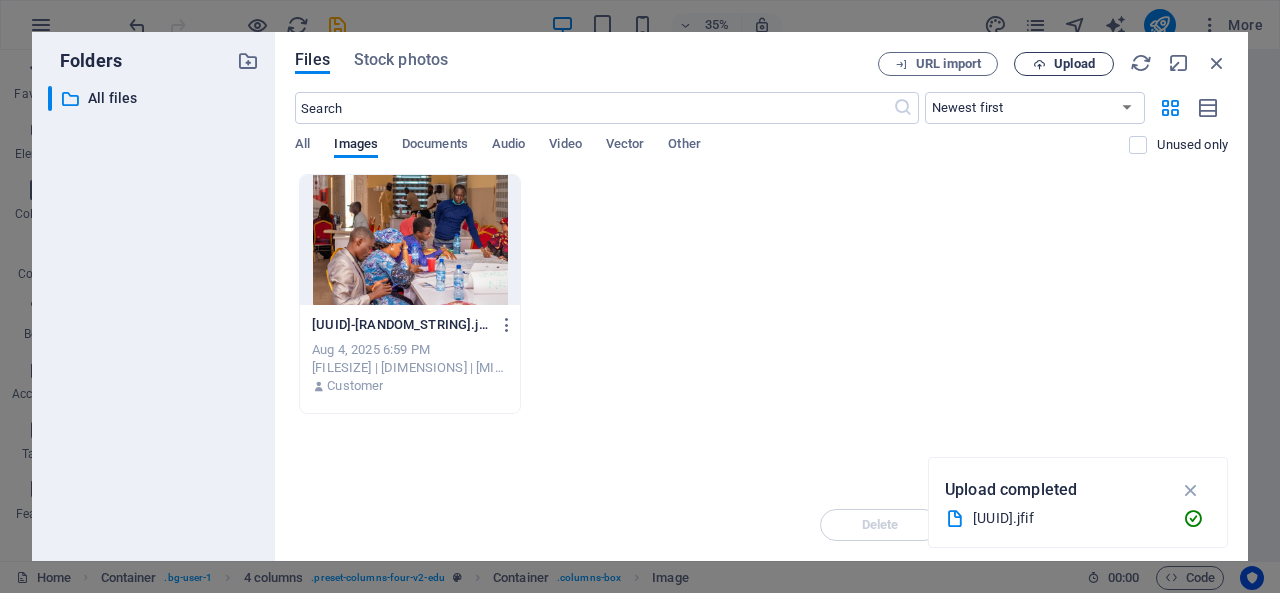 click on "Upload" at bounding box center (1074, 64) 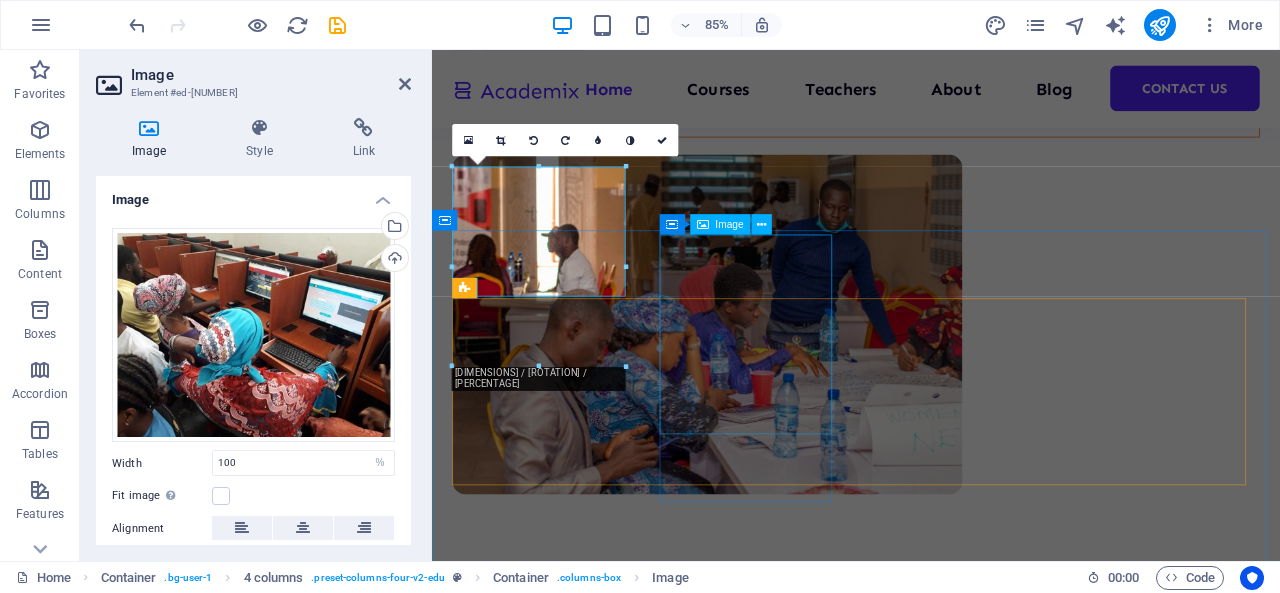 click at bounding box center (931, 990) 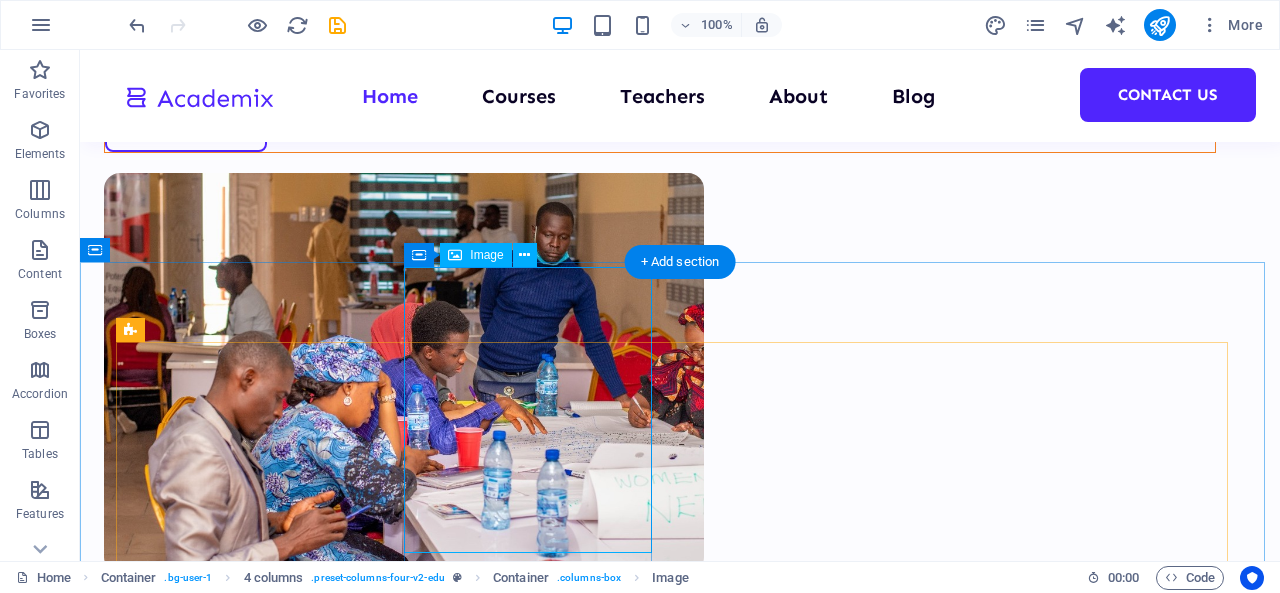 click at bounding box center (680, 1044) 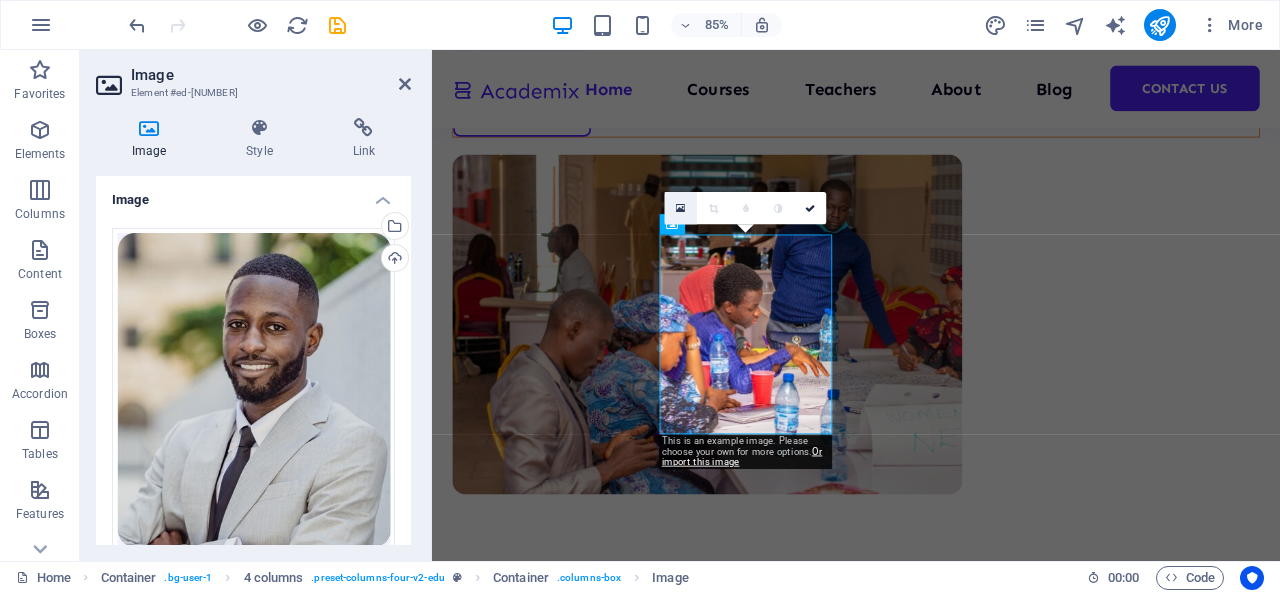 click at bounding box center (681, 208) 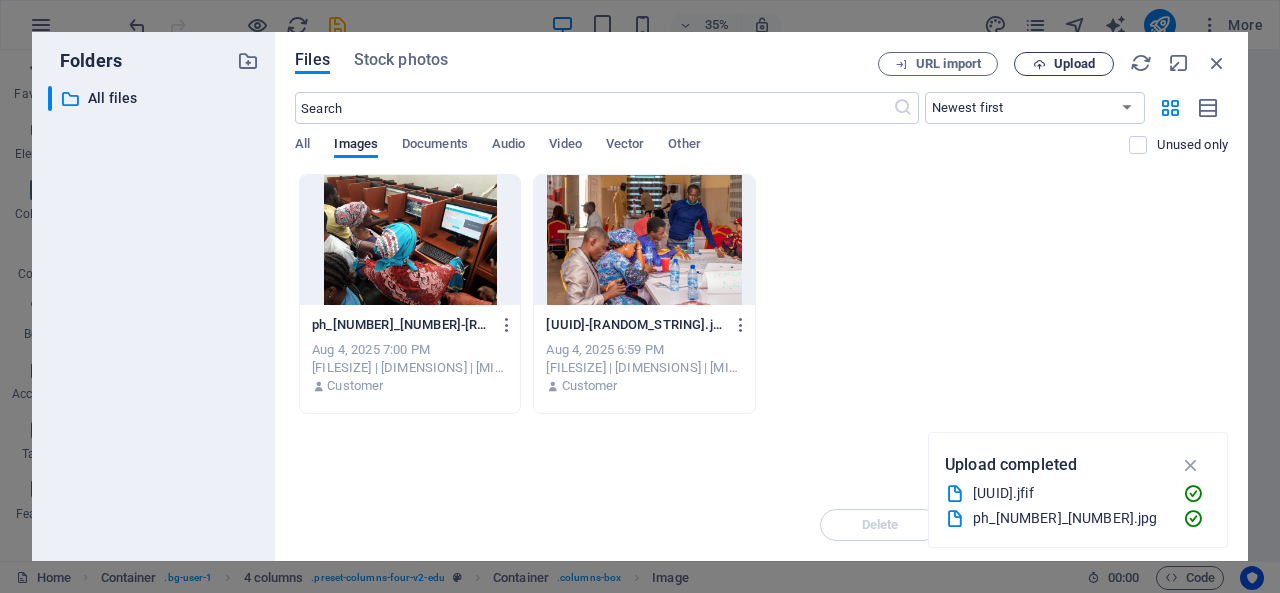 click on "Upload" at bounding box center [1074, 64] 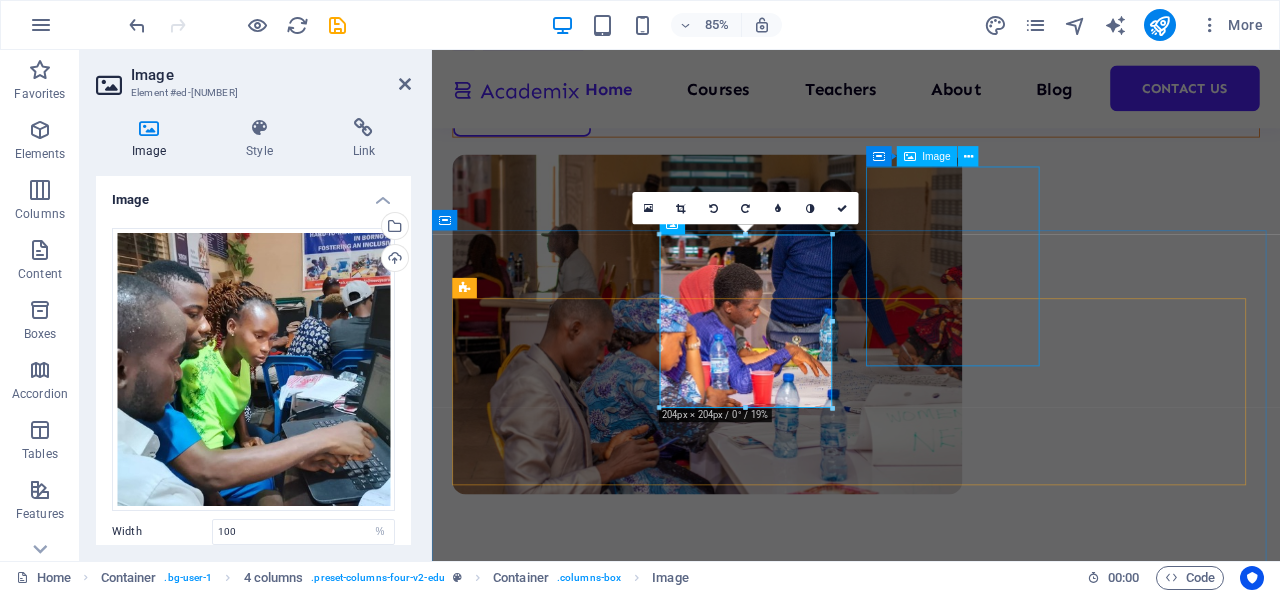 click at bounding box center [931, 1142] 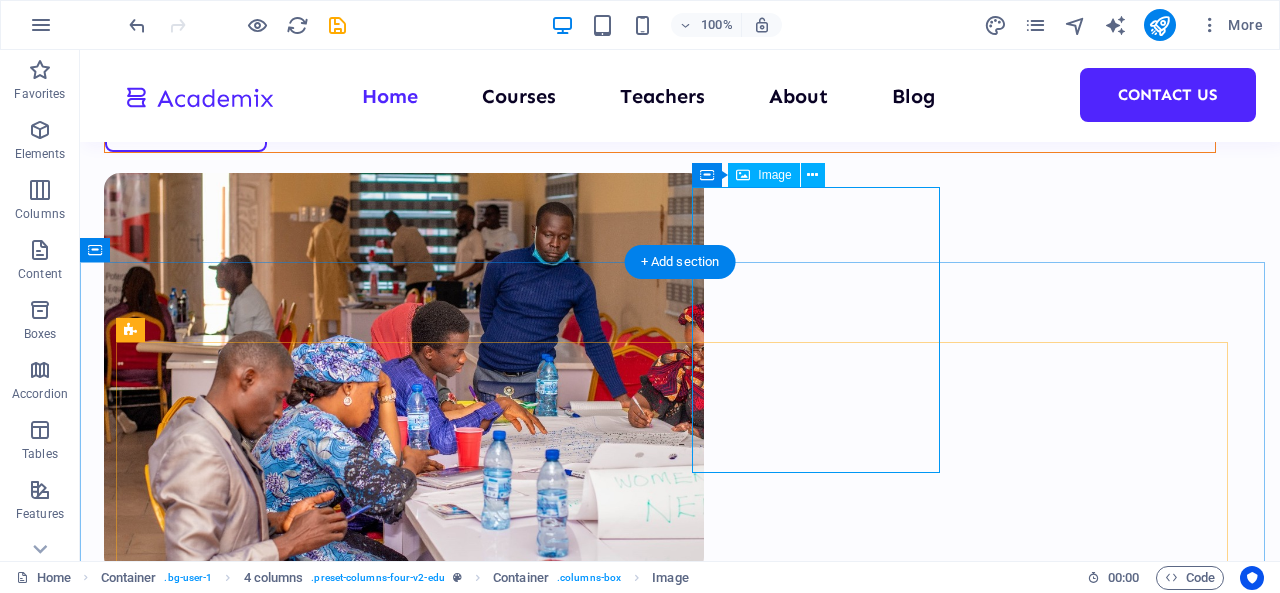 click at bounding box center [680, 1237] 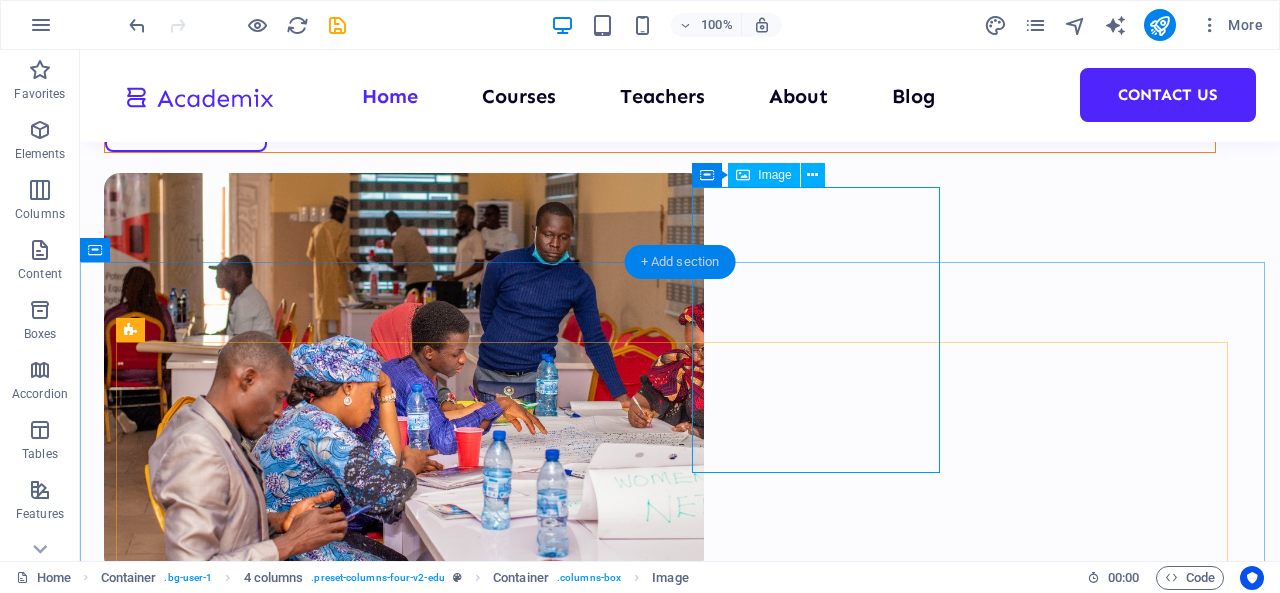 select on "%" 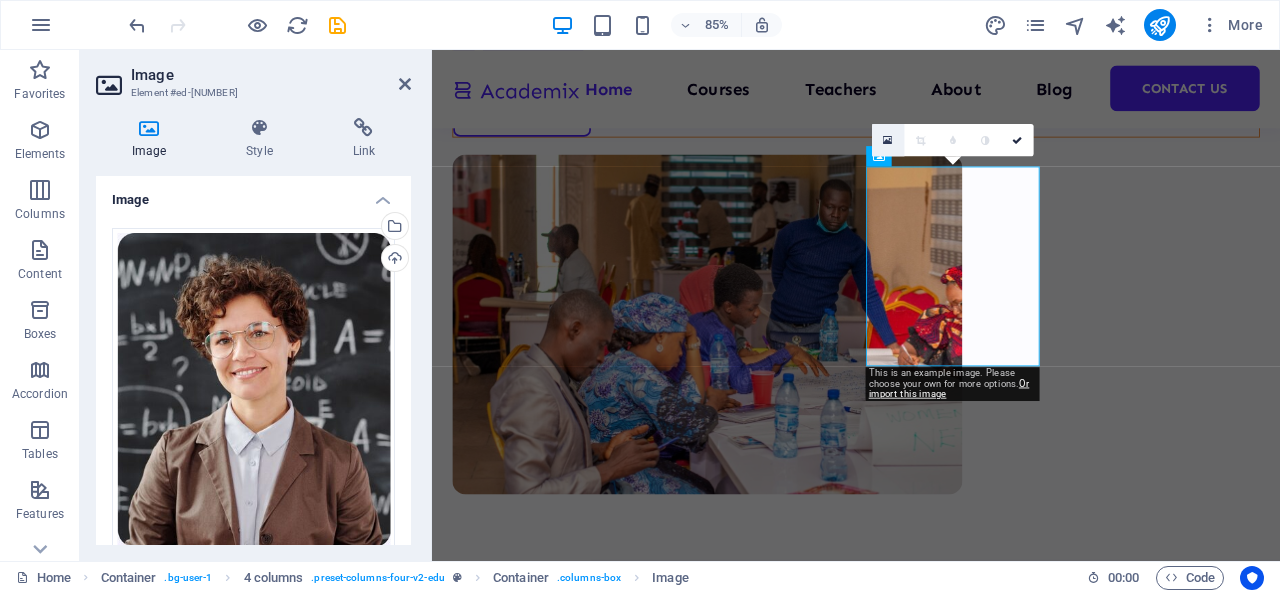 click at bounding box center [888, 140] 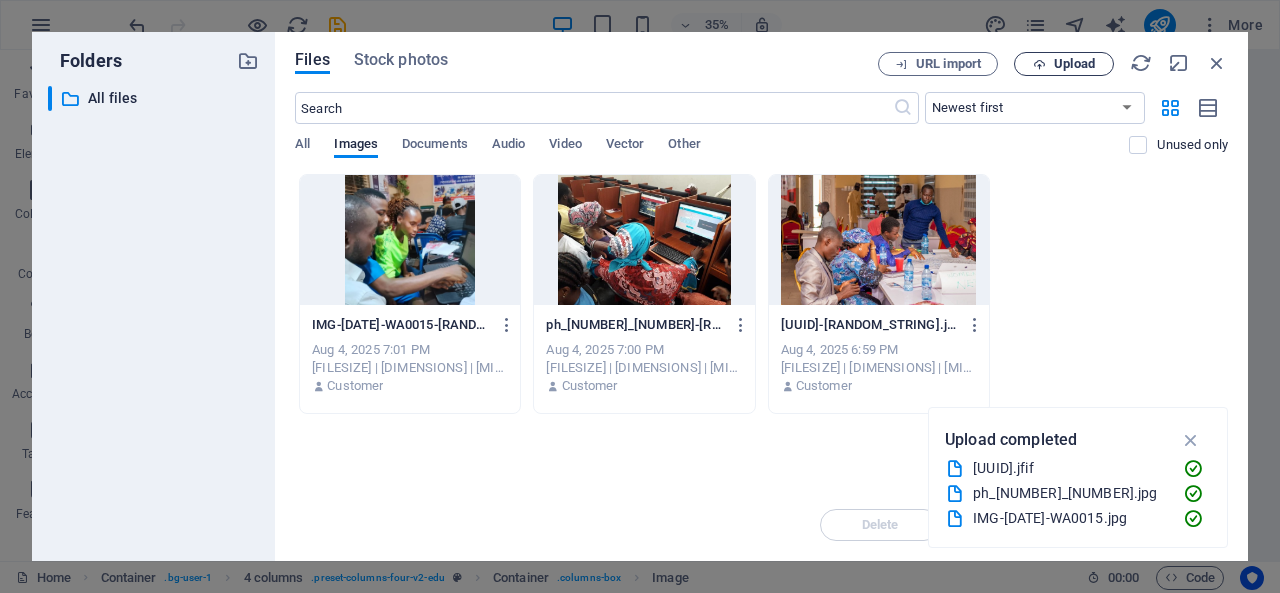 click on "Upload" at bounding box center [1064, 64] 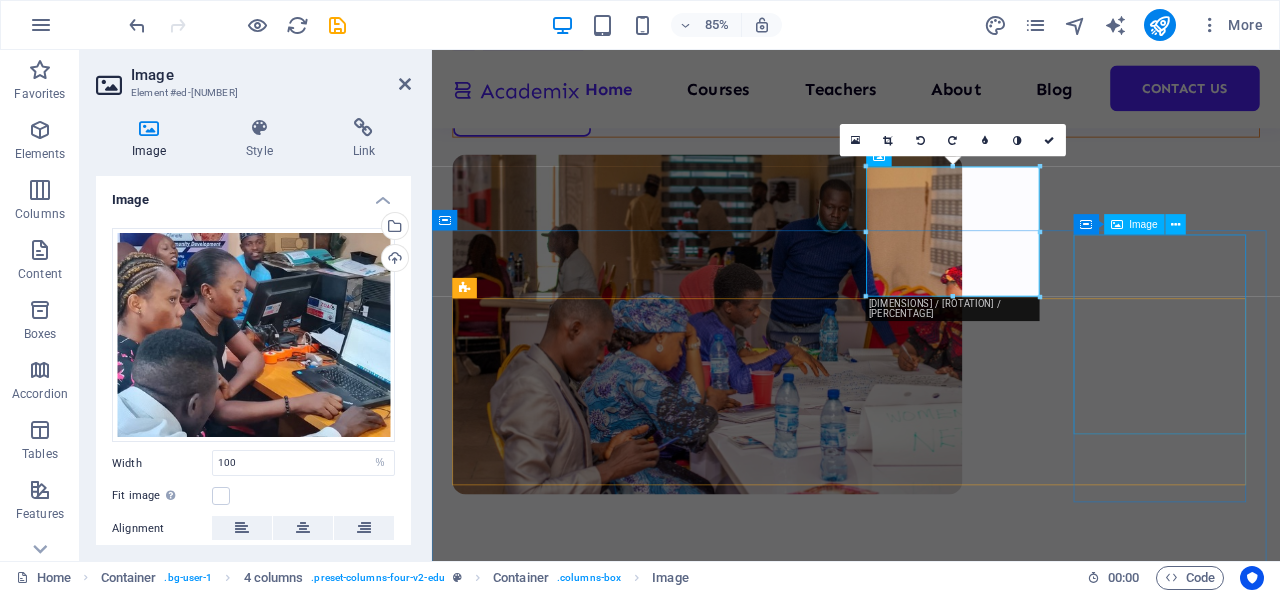 click at bounding box center (931, 1243) 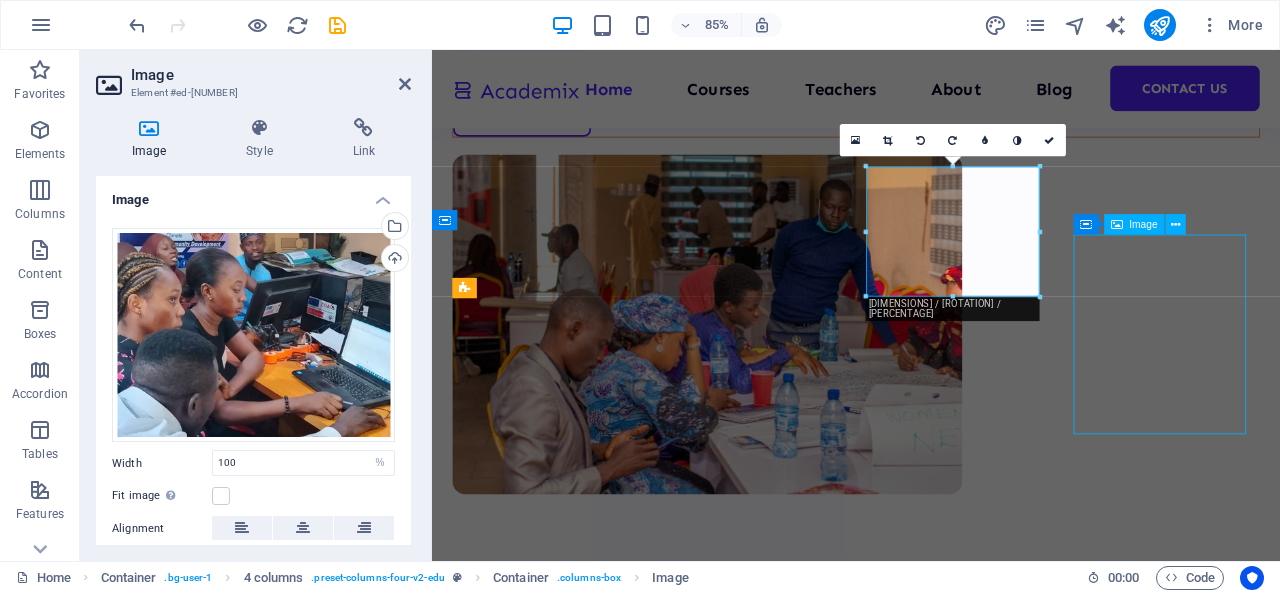 click at bounding box center (931, 1243) 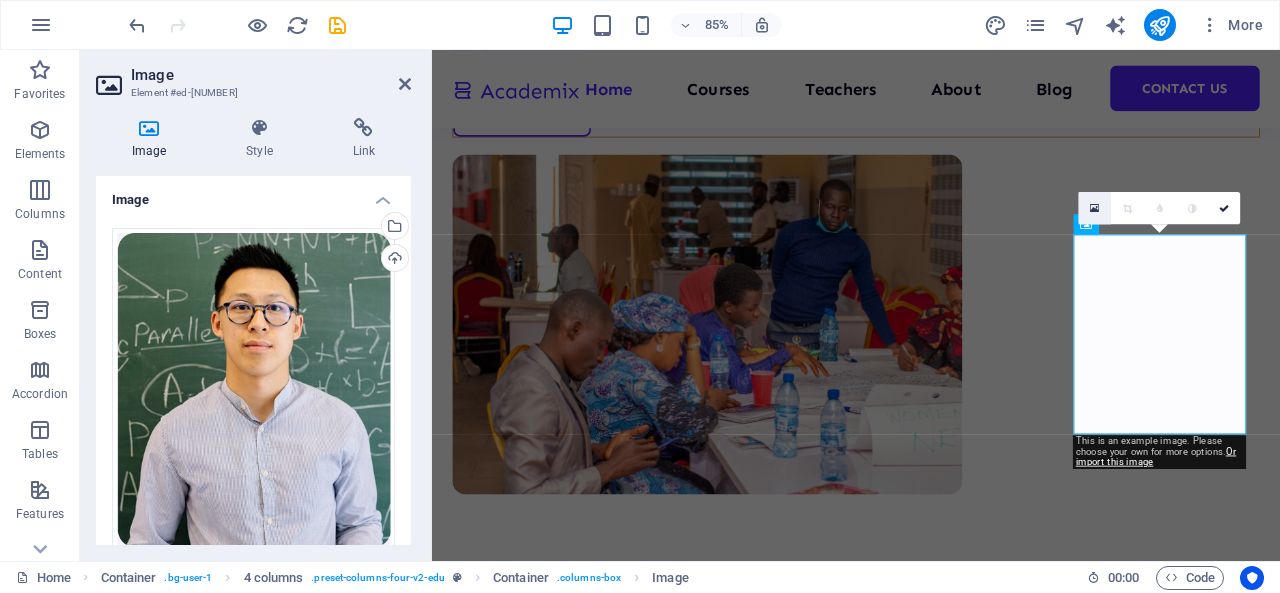 click at bounding box center [1095, 208] 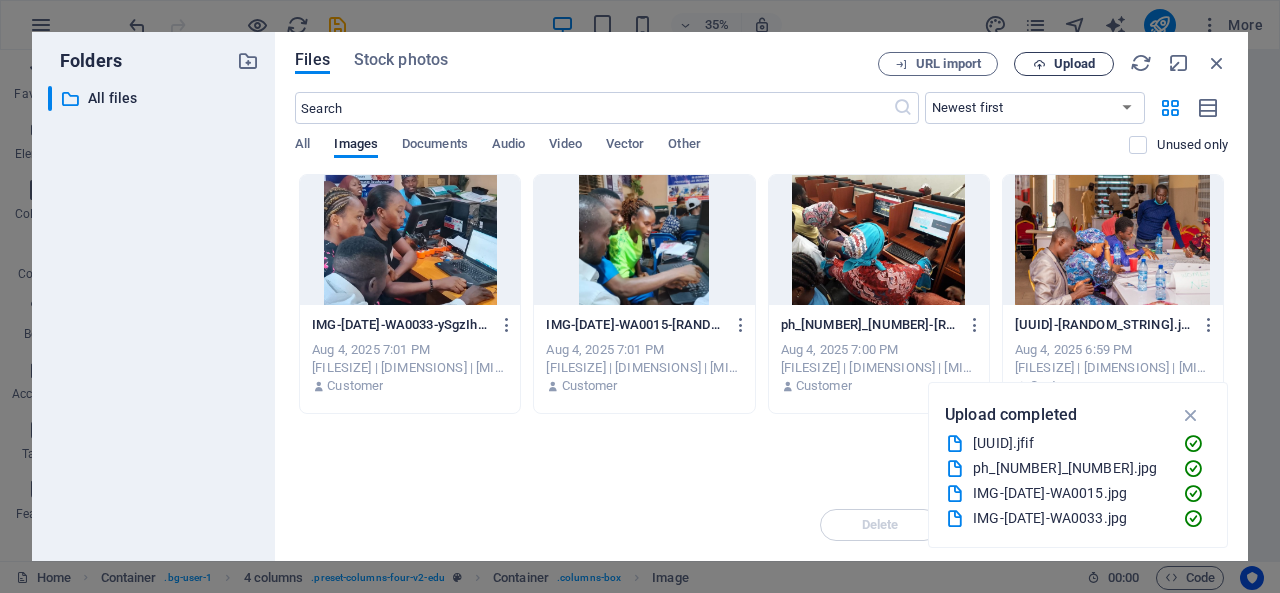 click on "Upload" at bounding box center [1064, 64] 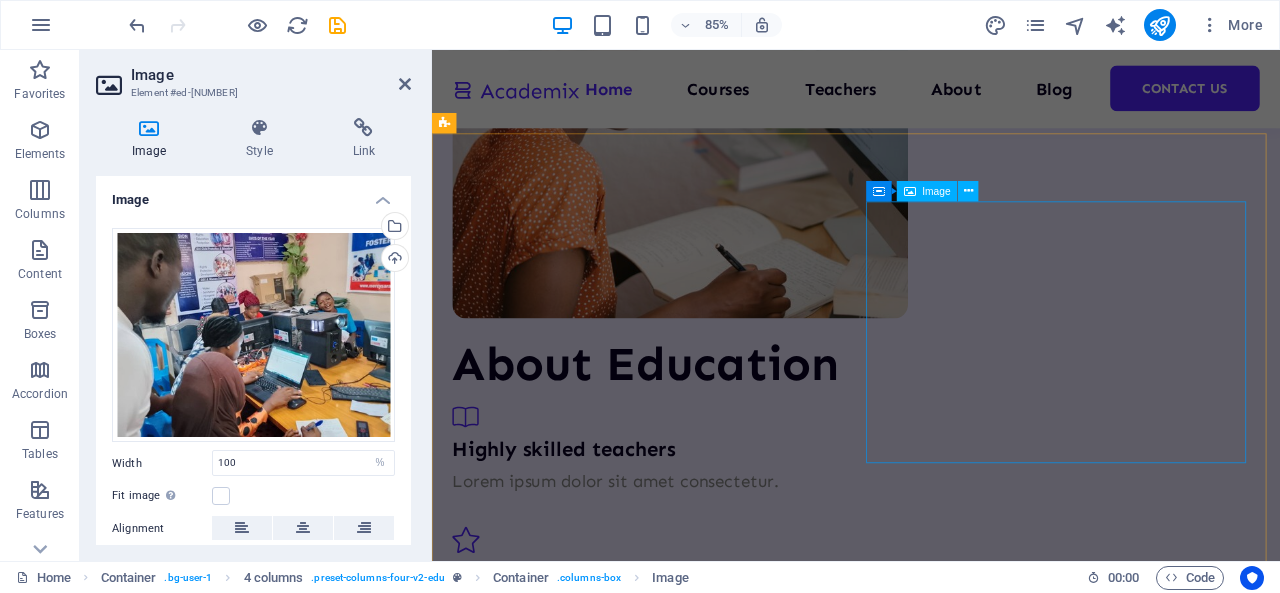 scroll, scrollTop: 2800, scrollLeft: 0, axis: vertical 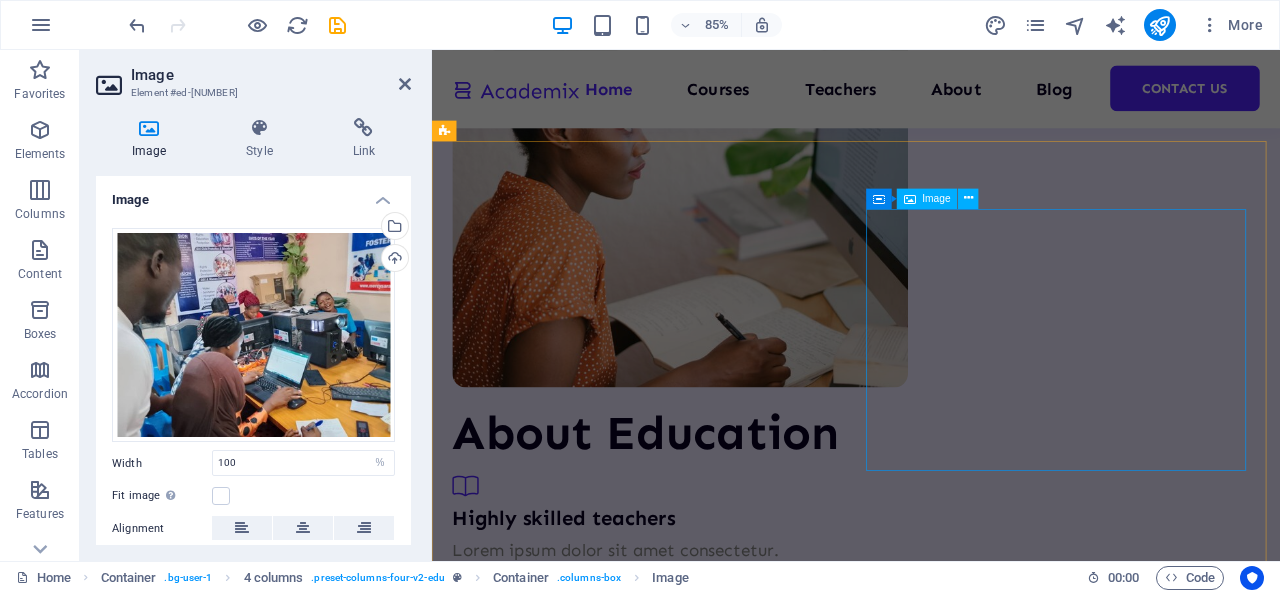 click at bounding box center (683, 4453) 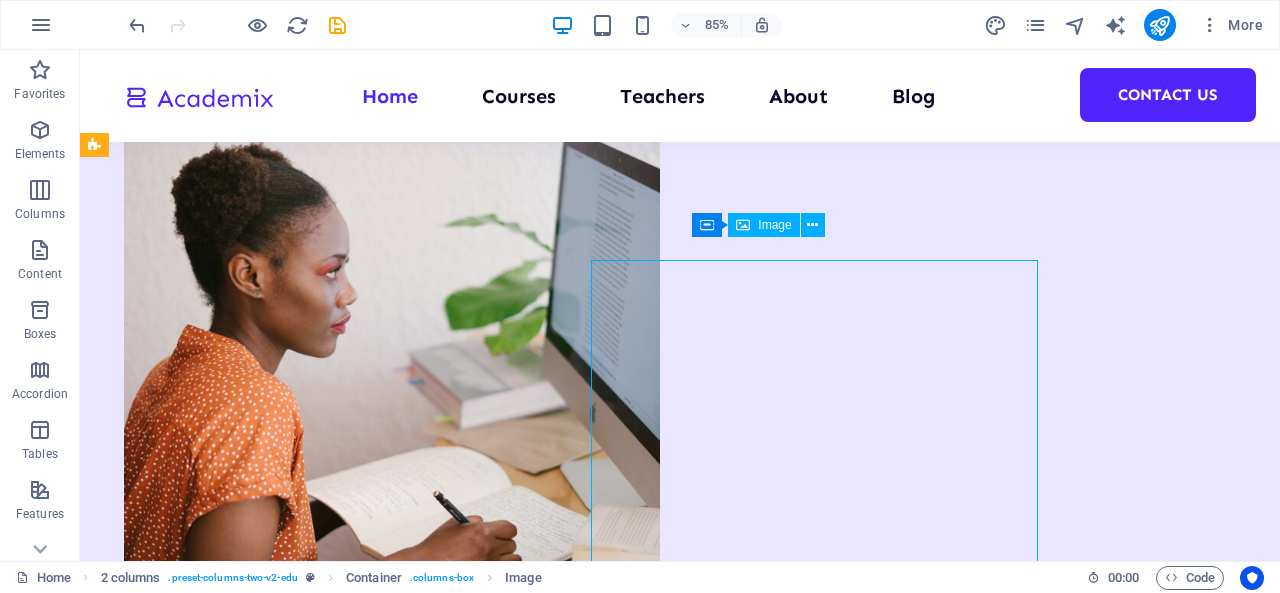 scroll, scrollTop: 2776, scrollLeft: 0, axis: vertical 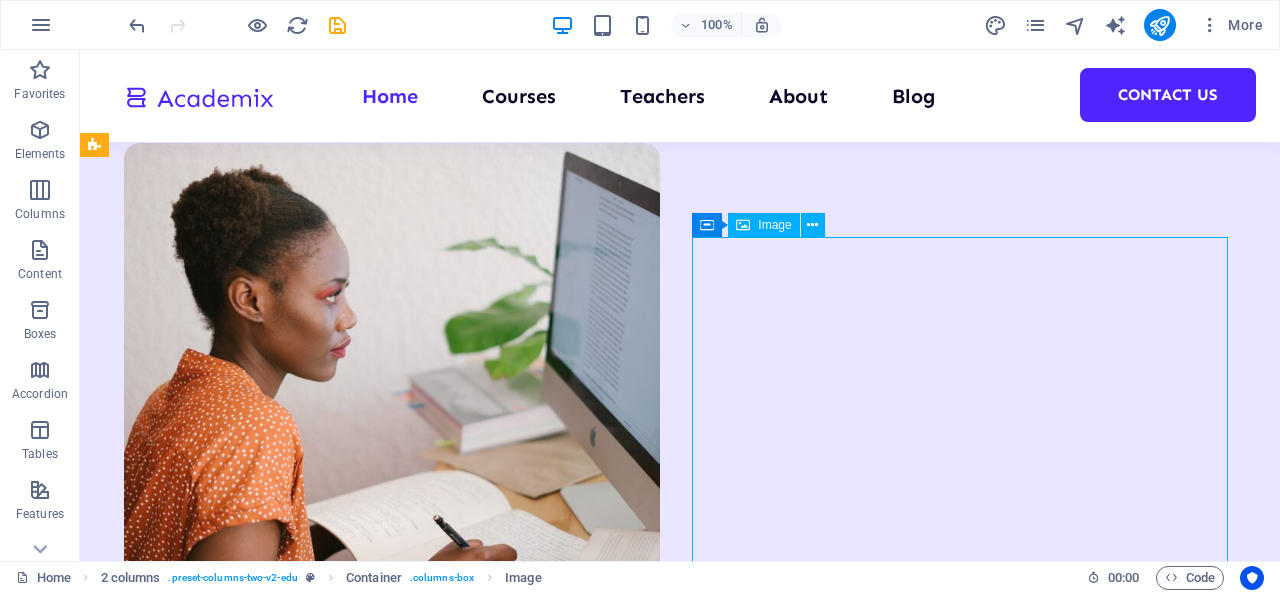 click at bounding box center [372, 4880] 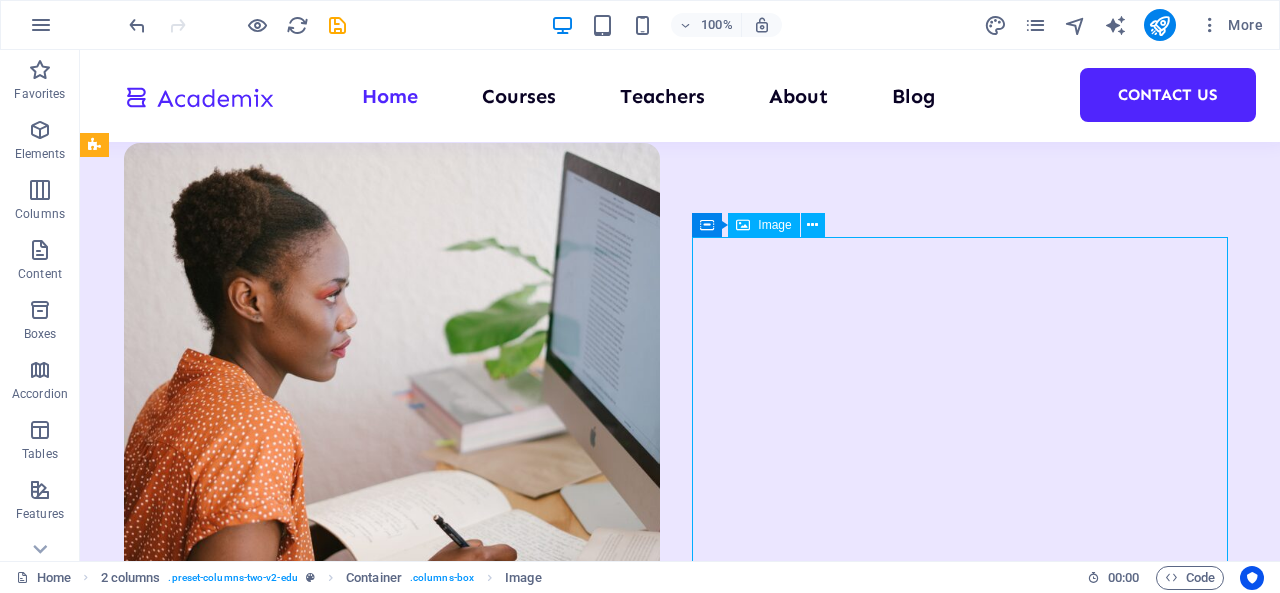 click at bounding box center (372, 4880) 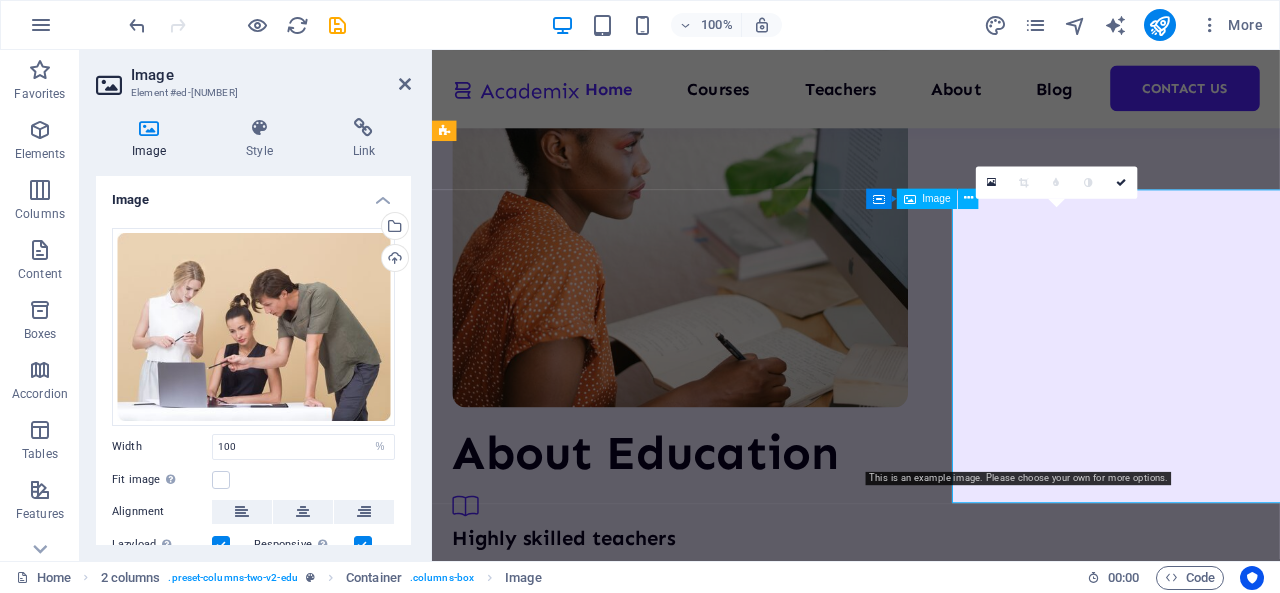 scroll, scrollTop: 2800, scrollLeft: 0, axis: vertical 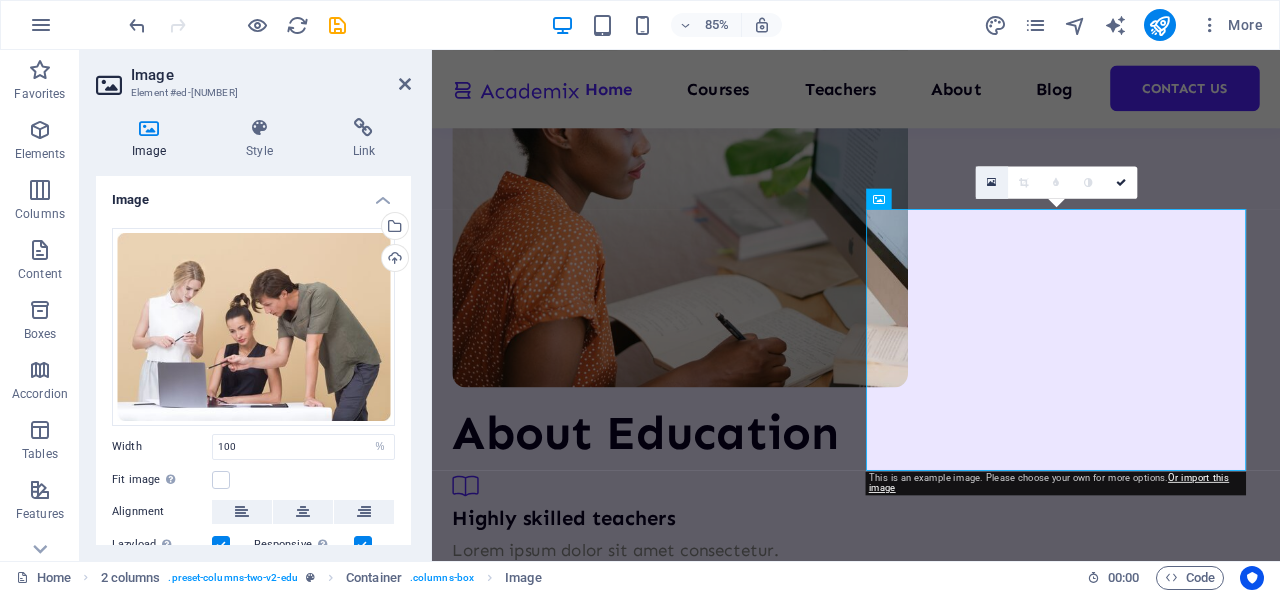 click at bounding box center [991, 182] 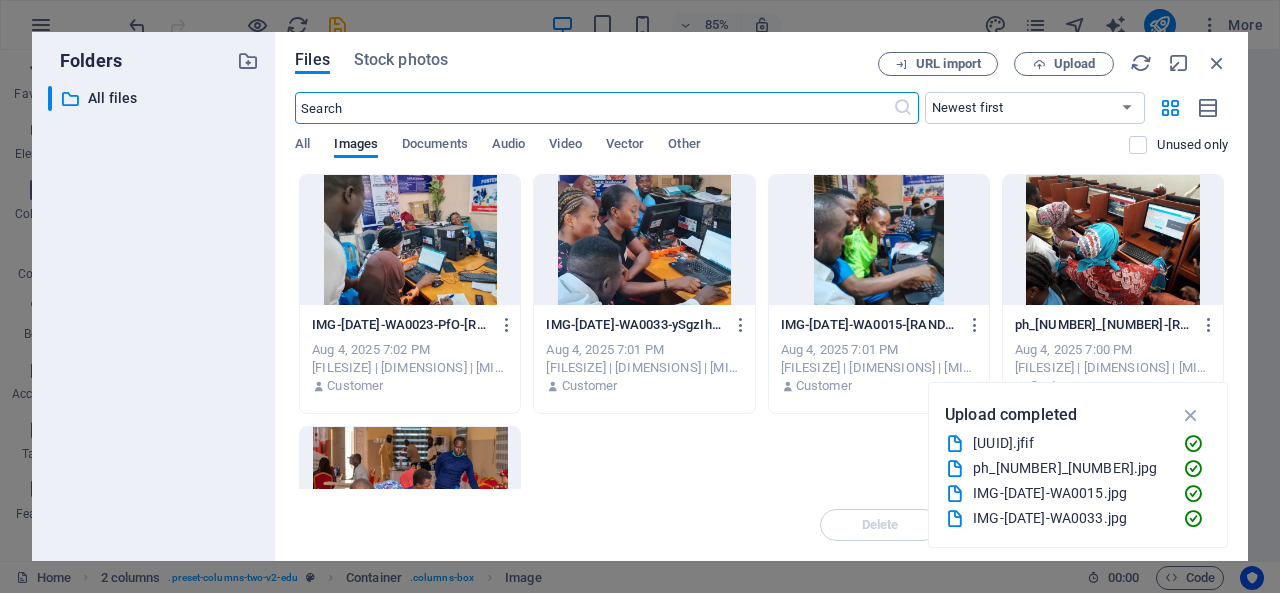 scroll, scrollTop: 2745, scrollLeft: 0, axis: vertical 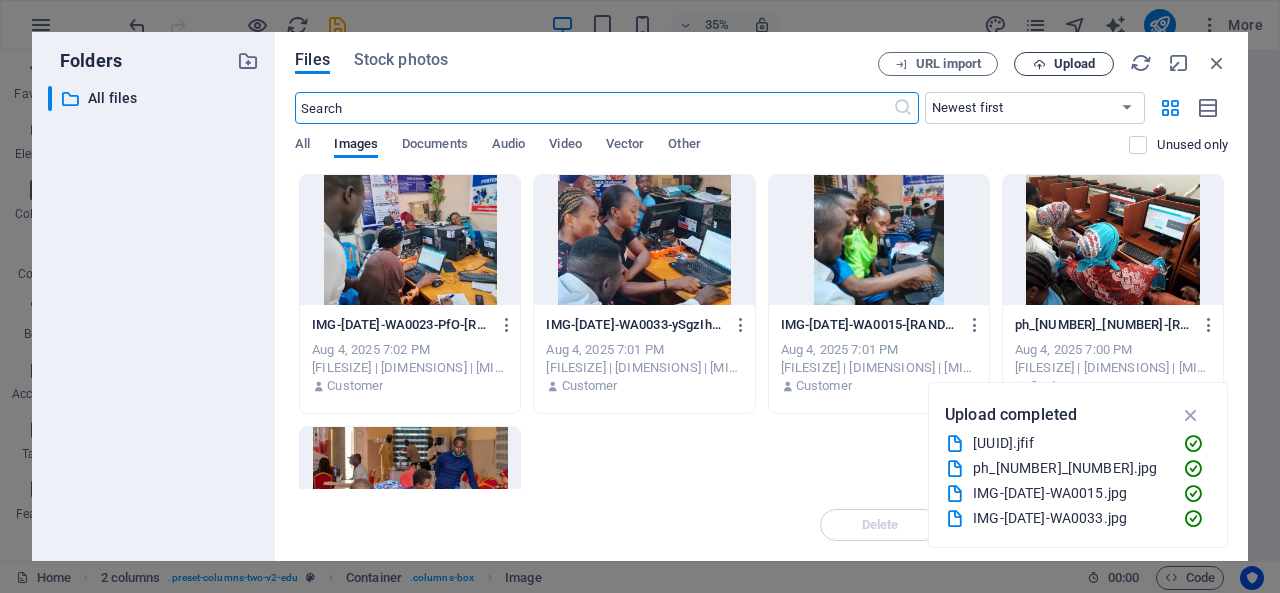click on "Upload" at bounding box center [1074, 64] 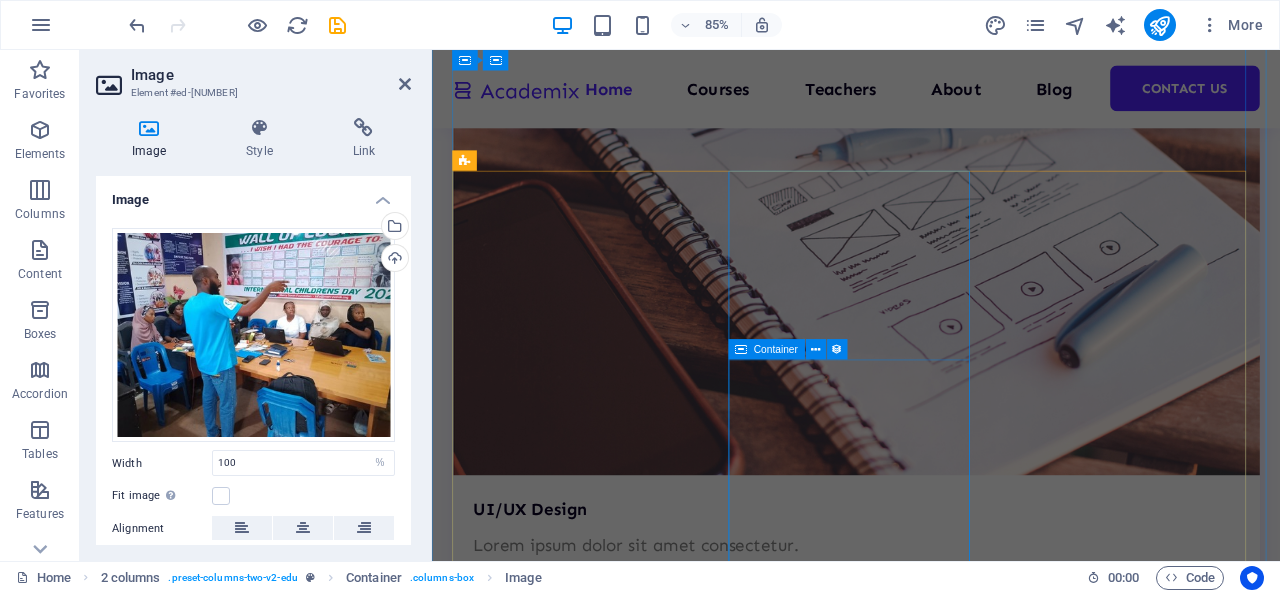 scroll, scrollTop: 4297, scrollLeft: 0, axis: vertical 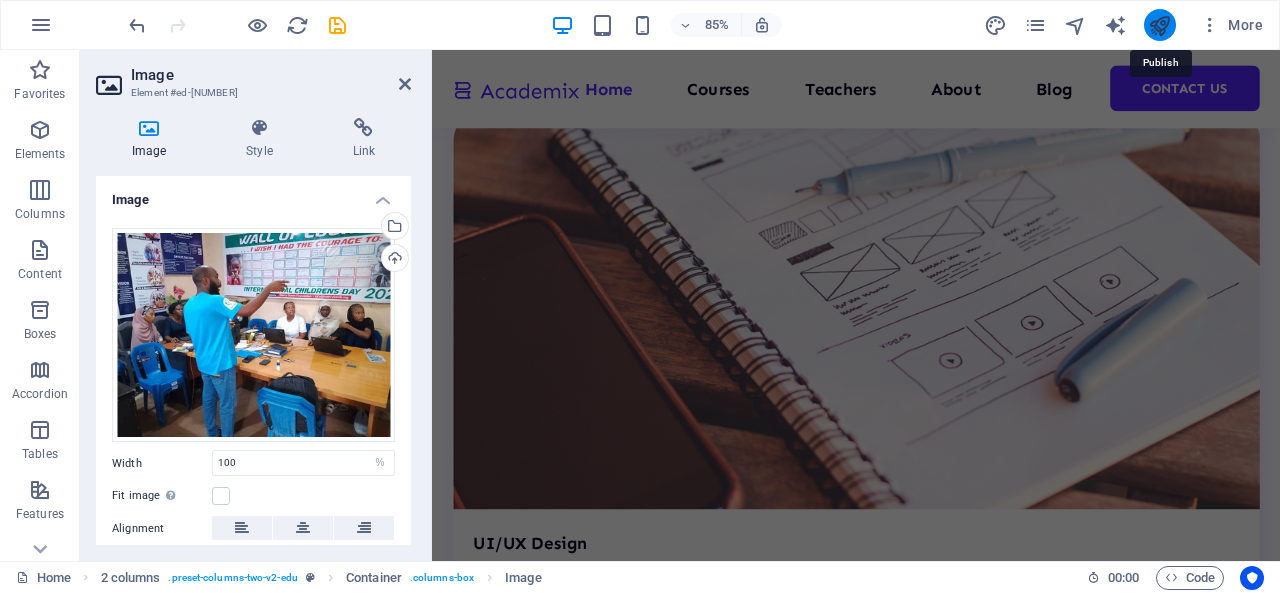 click at bounding box center [1159, 25] 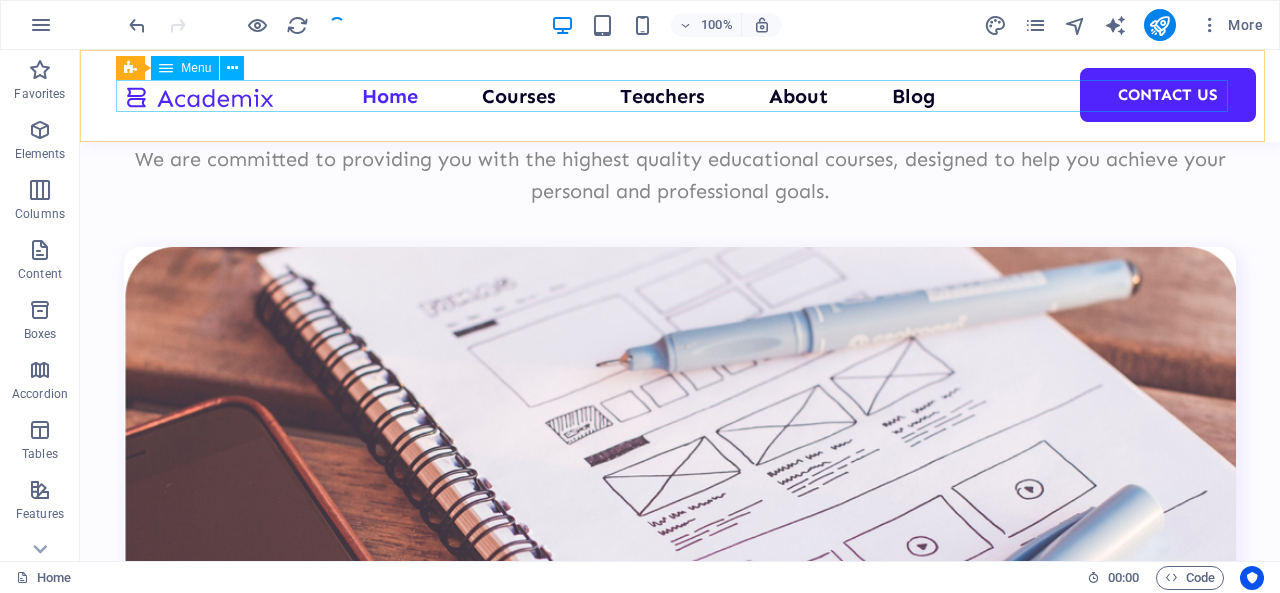 scroll, scrollTop: 2909, scrollLeft: 0, axis: vertical 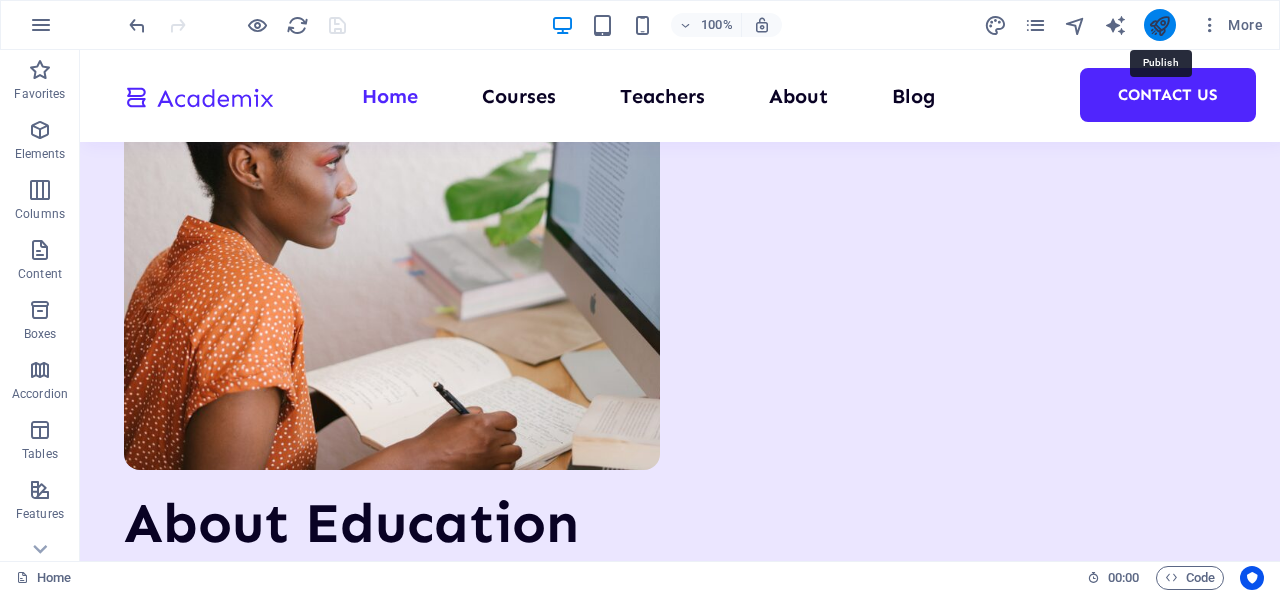click at bounding box center (1159, 25) 